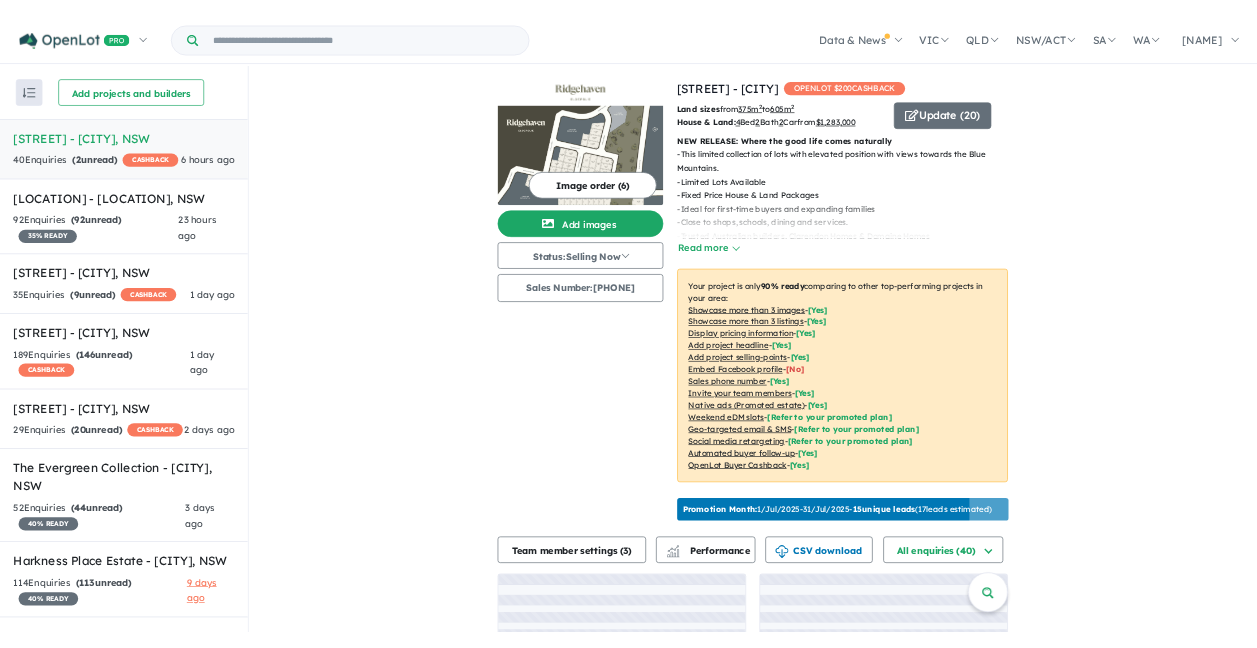 scroll, scrollTop: 0, scrollLeft: 0, axis: both 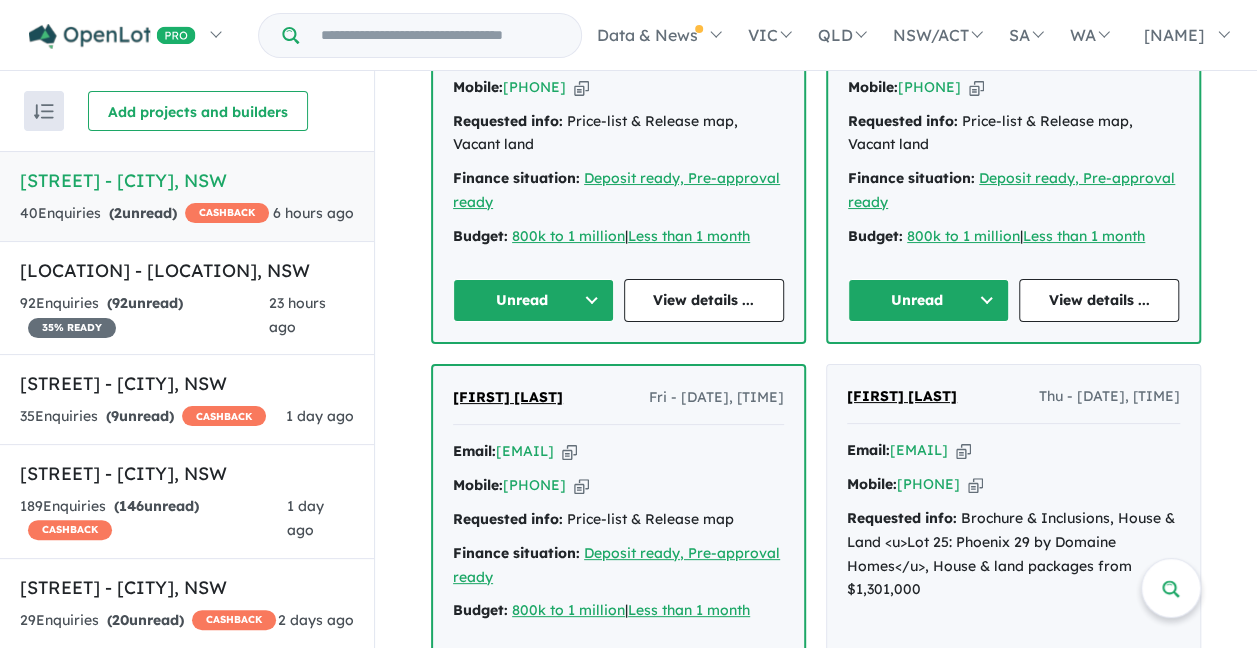 click on "Unread" at bounding box center (928, 300) 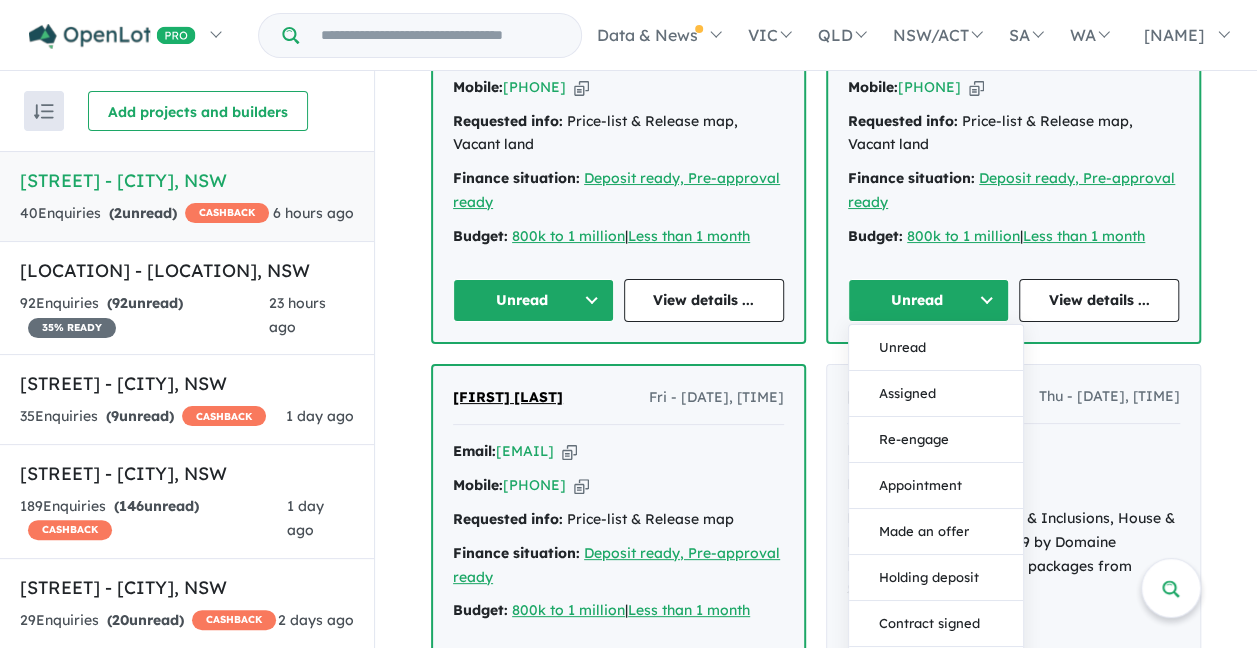 drag, startPoint x: 934, startPoint y: 410, endPoint x: 794, endPoint y: 366, distance: 146.7515 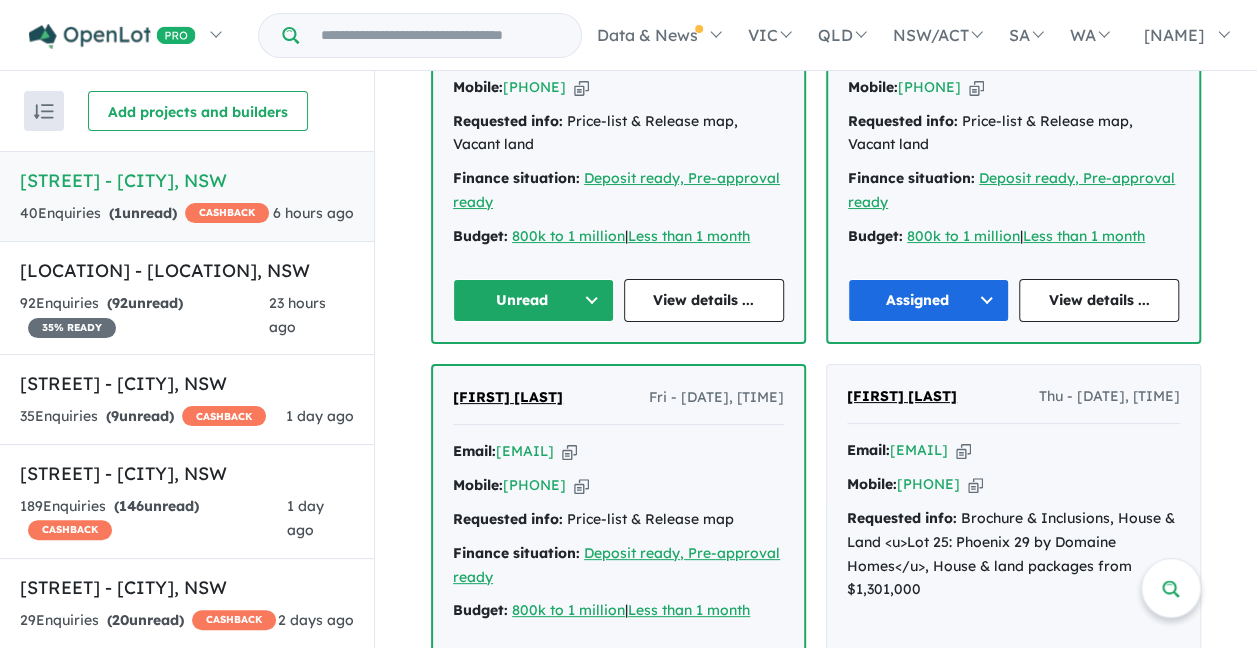 click on "Unread" at bounding box center (533, 300) 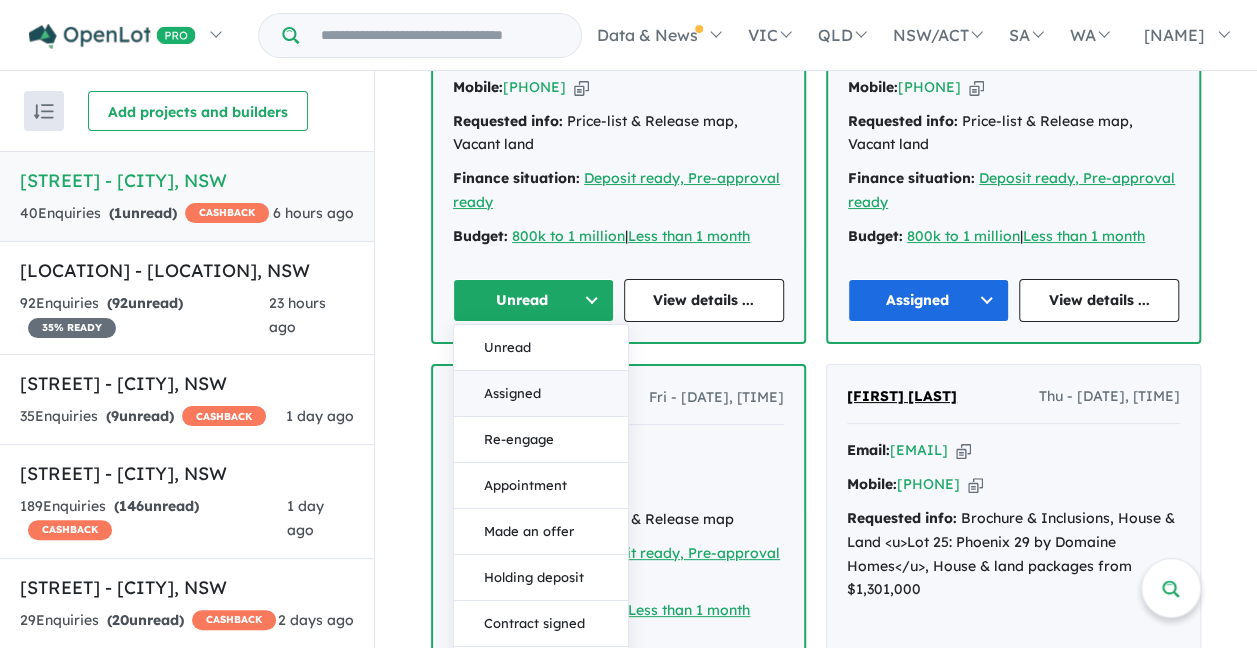 drag, startPoint x: 556, startPoint y: 411, endPoint x: 424, endPoint y: 394, distance: 133.0902 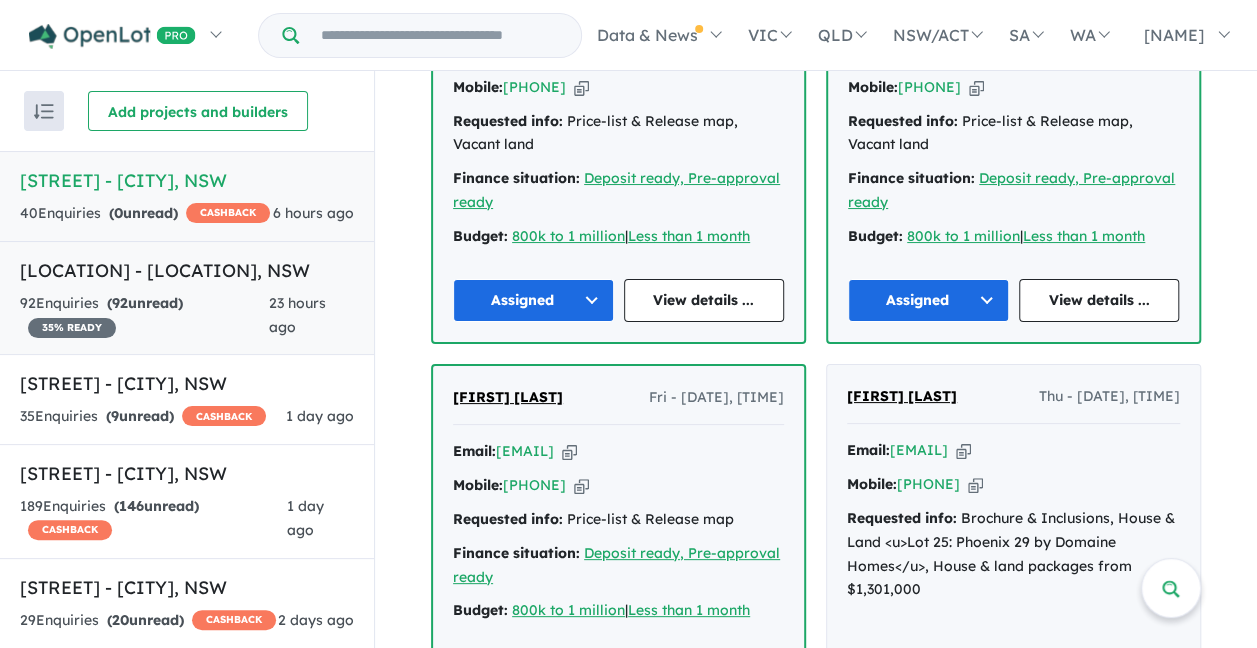 click on "([NUMBER] unread)" at bounding box center [145, 303] 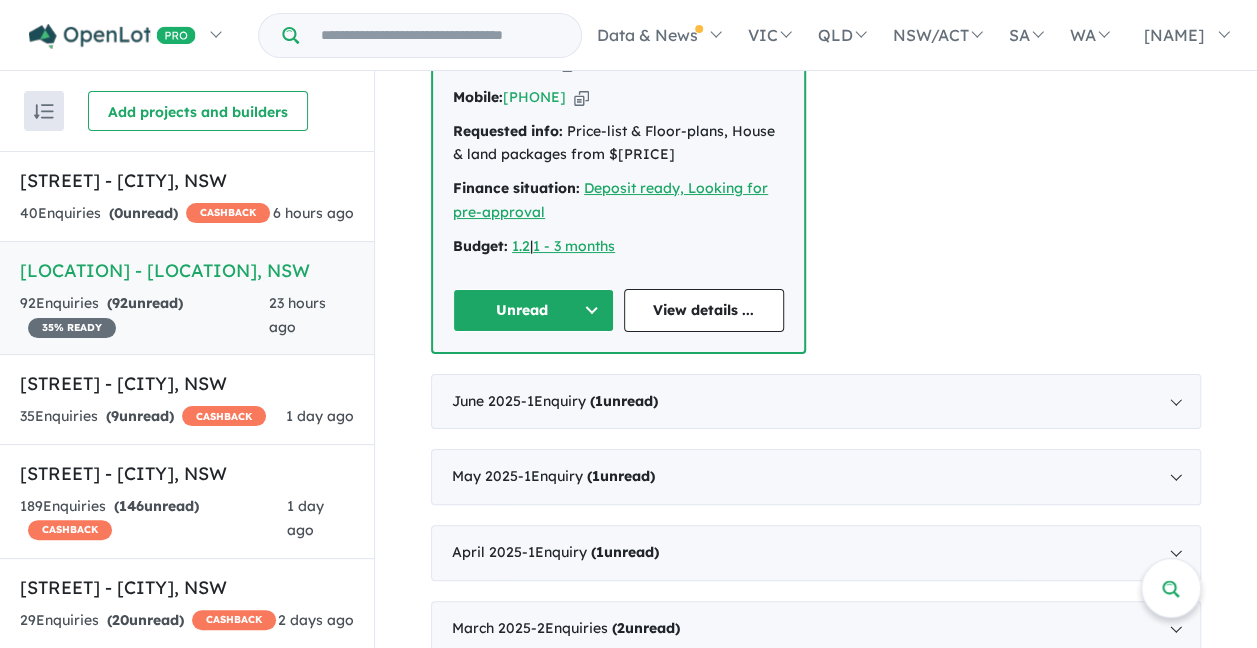 scroll, scrollTop: 700, scrollLeft: 0, axis: vertical 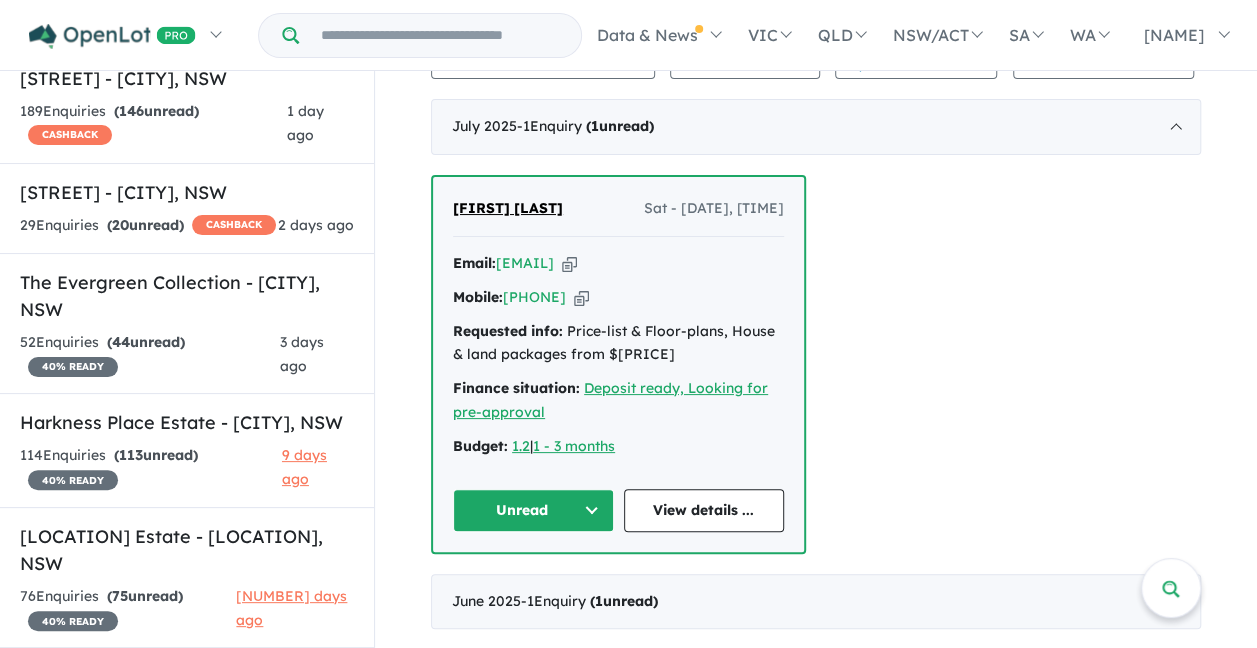 click at bounding box center (569, 263) 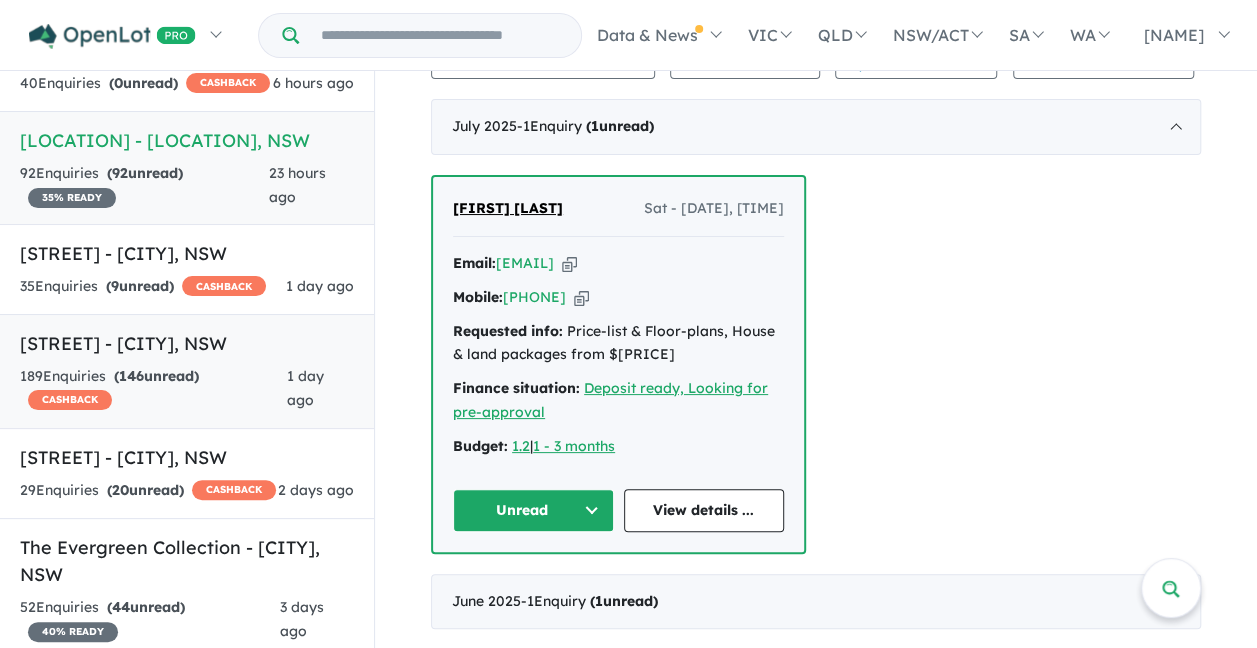 scroll, scrollTop: 21, scrollLeft: 0, axis: vertical 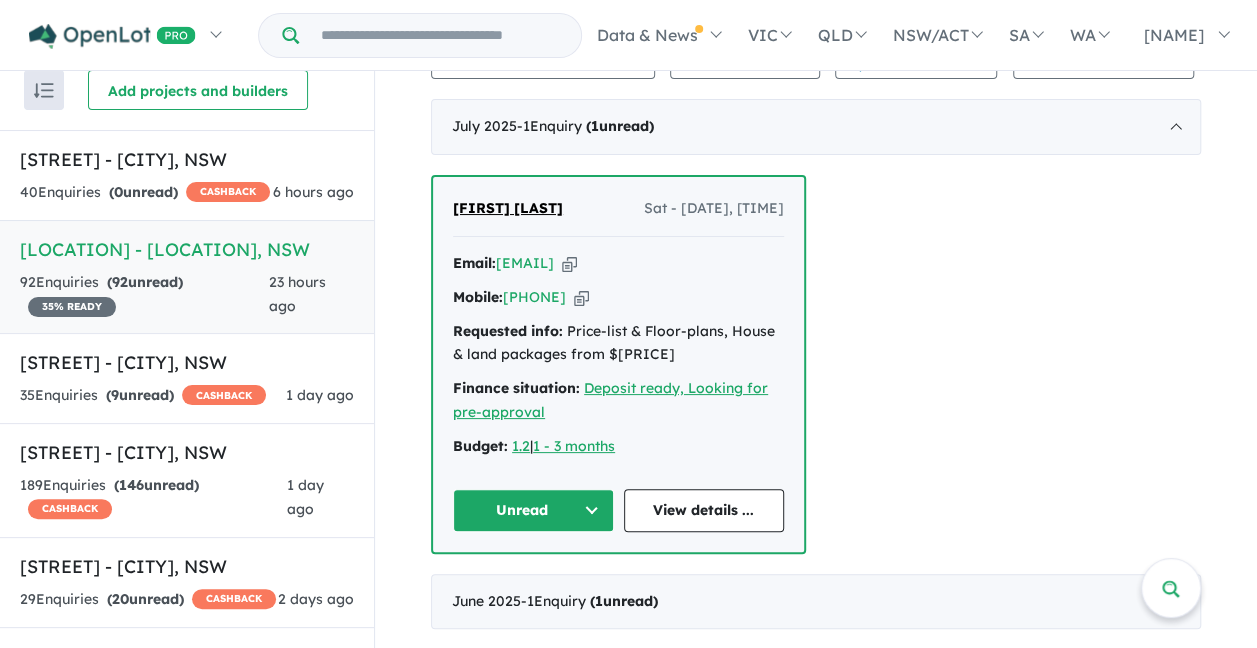 click at bounding box center (569, 263) 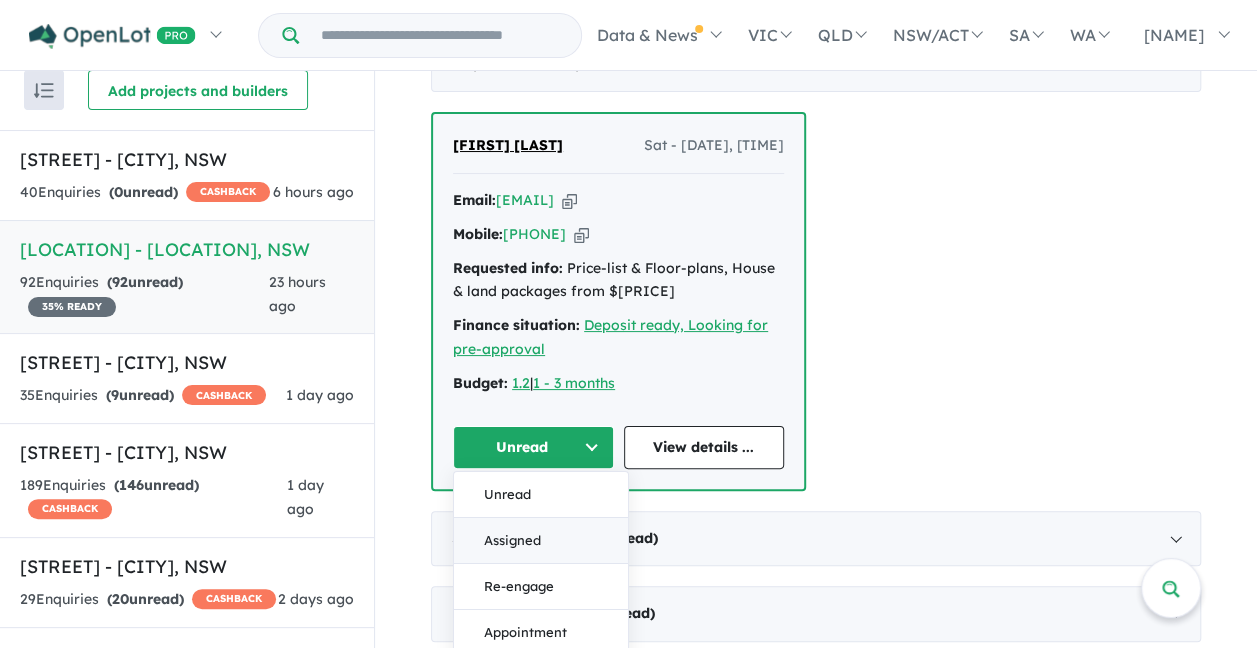 scroll, scrollTop: 800, scrollLeft: 0, axis: vertical 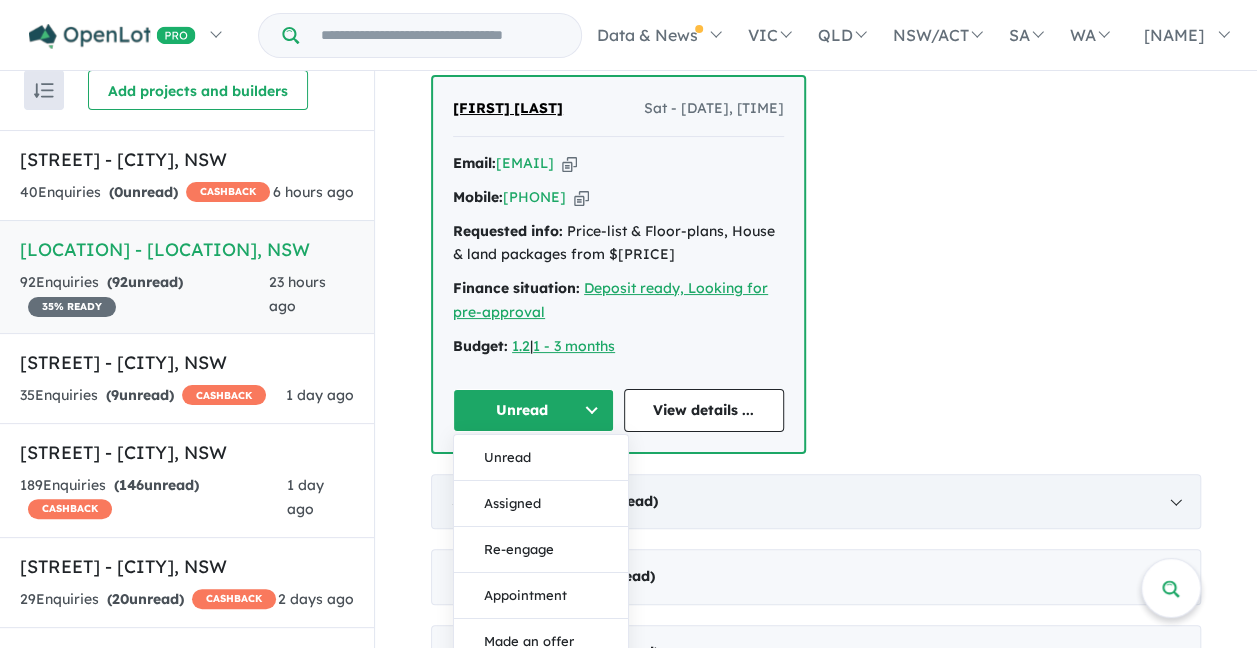 click on "Assigned" at bounding box center (541, 503) 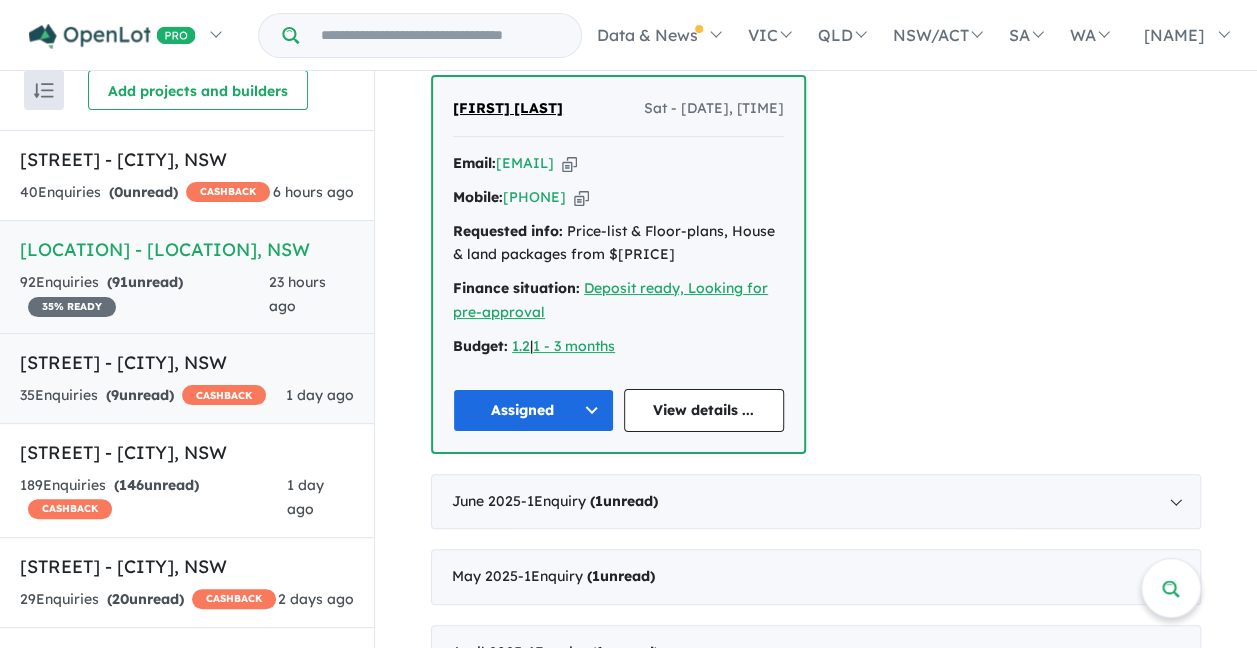 click on "[NUMBER] Enquir ies ([NUMBER] unread) CASHBACK" at bounding box center (143, 396) 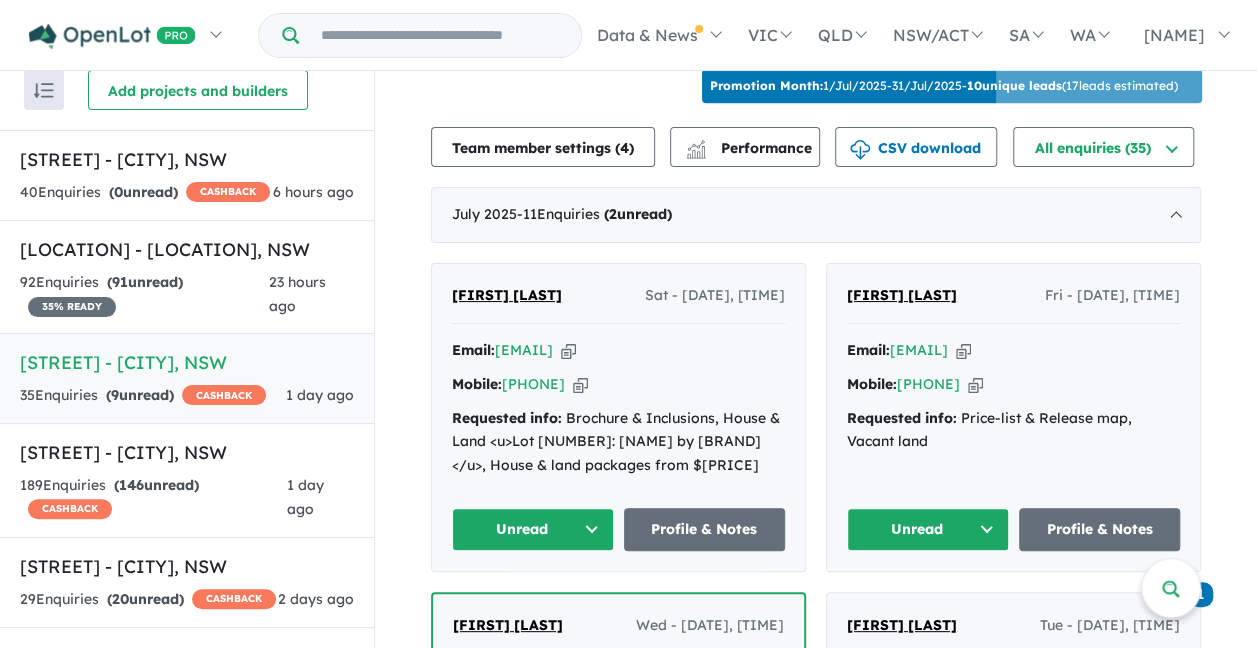 scroll, scrollTop: 652, scrollLeft: 0, axis: vertical 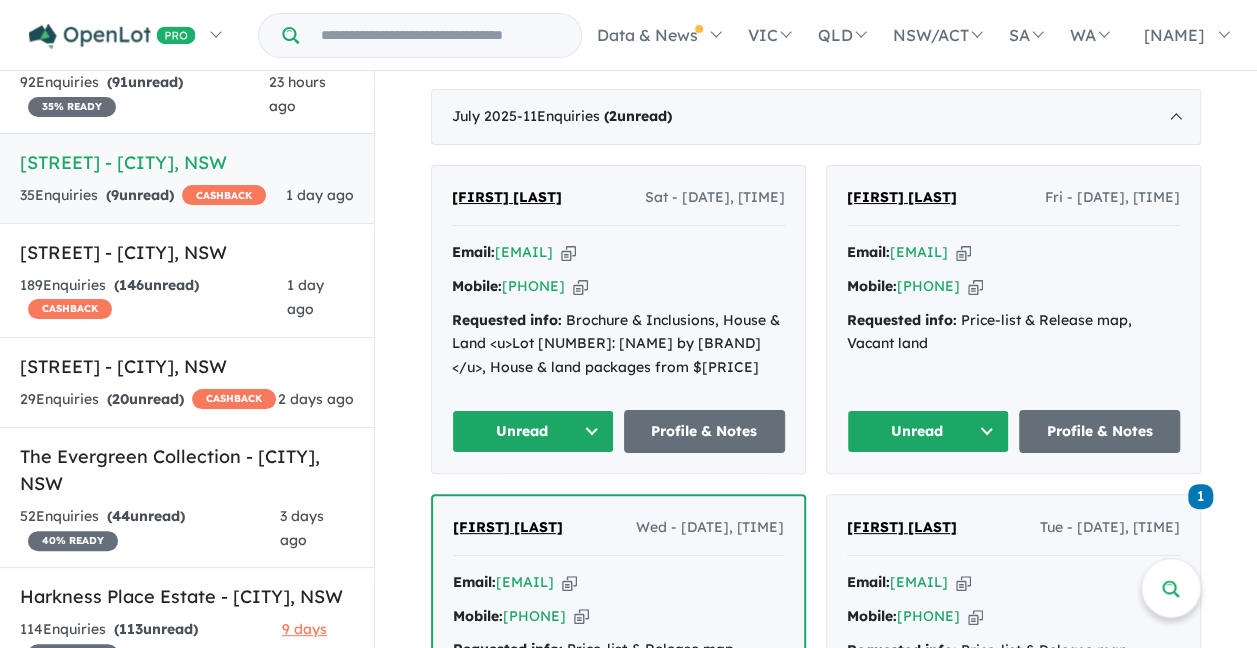 click at bounding box center (963, 252) 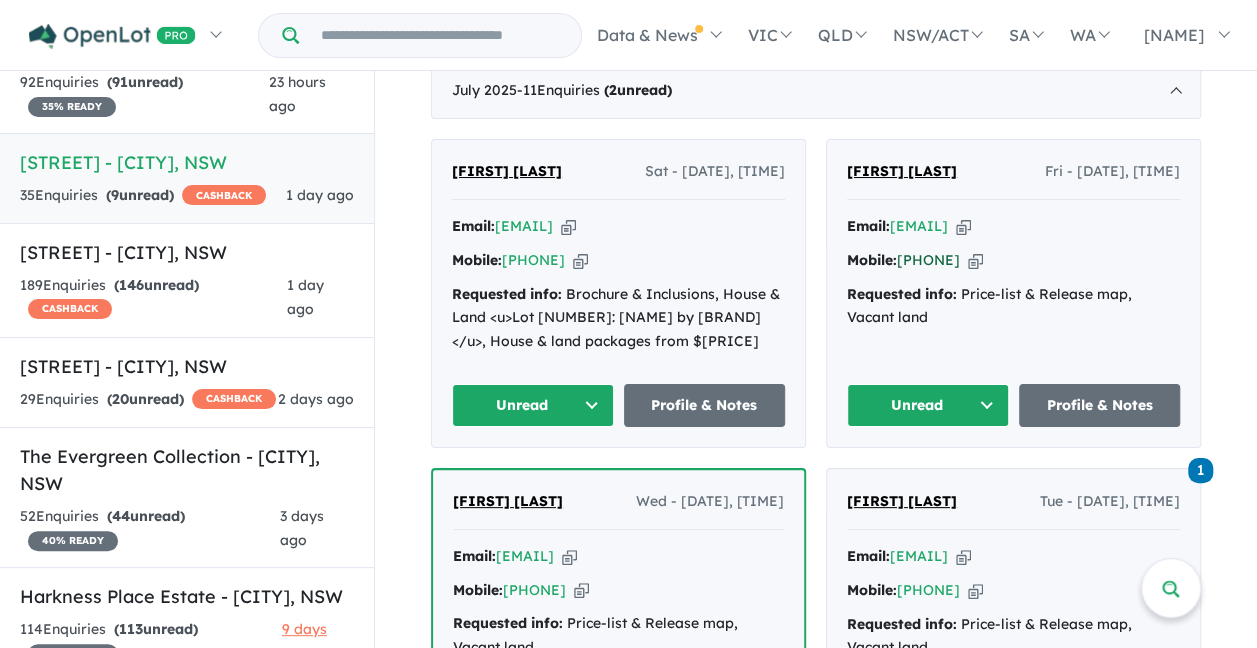 scroll, scrollTop: 752, scrollLeft: 0, axis: vertical 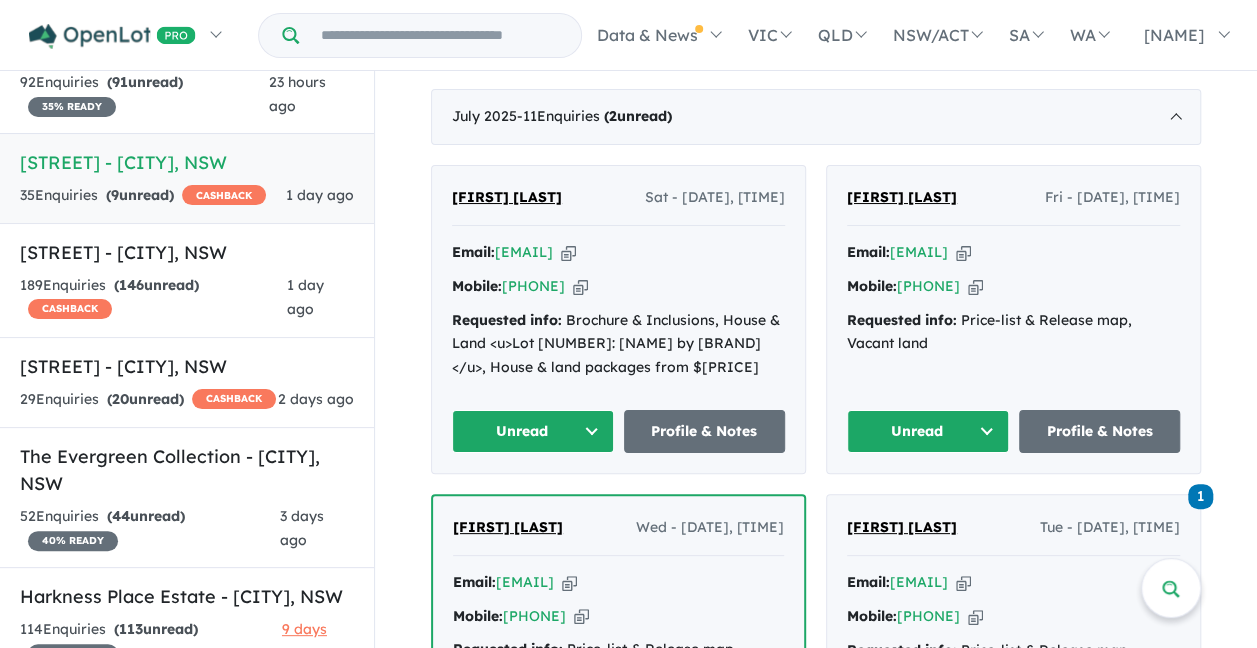 click at bounding box center (963, 252) 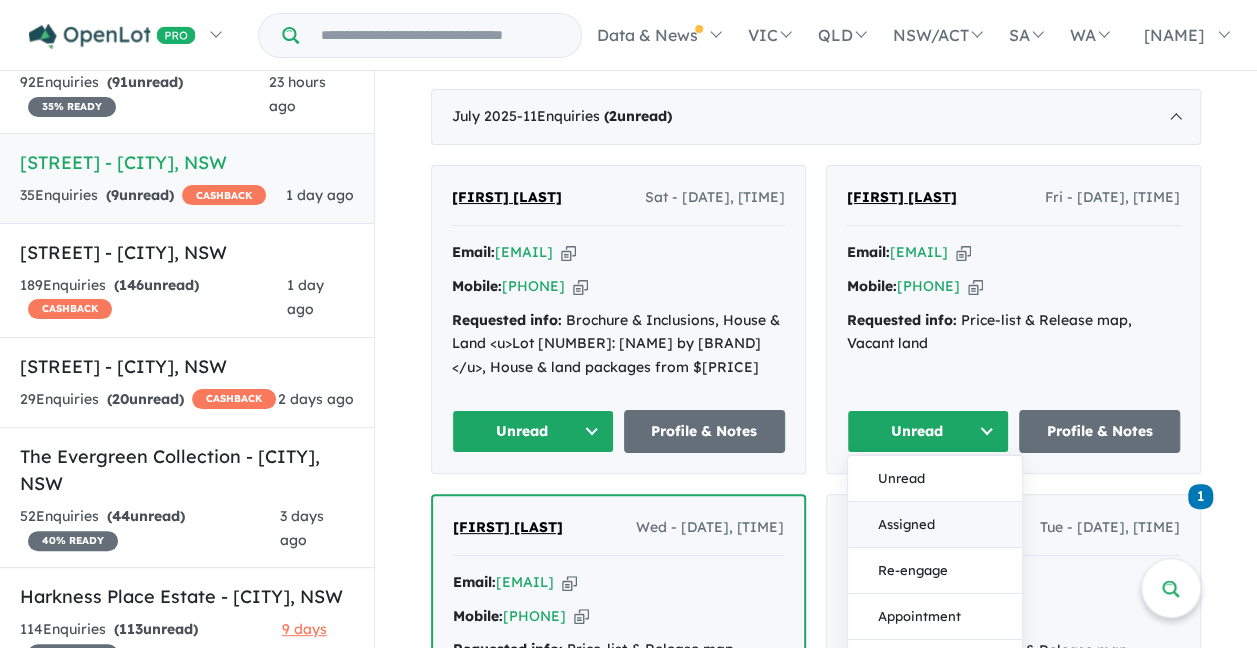 click on "Assigned" at bounding box center [935, 525] 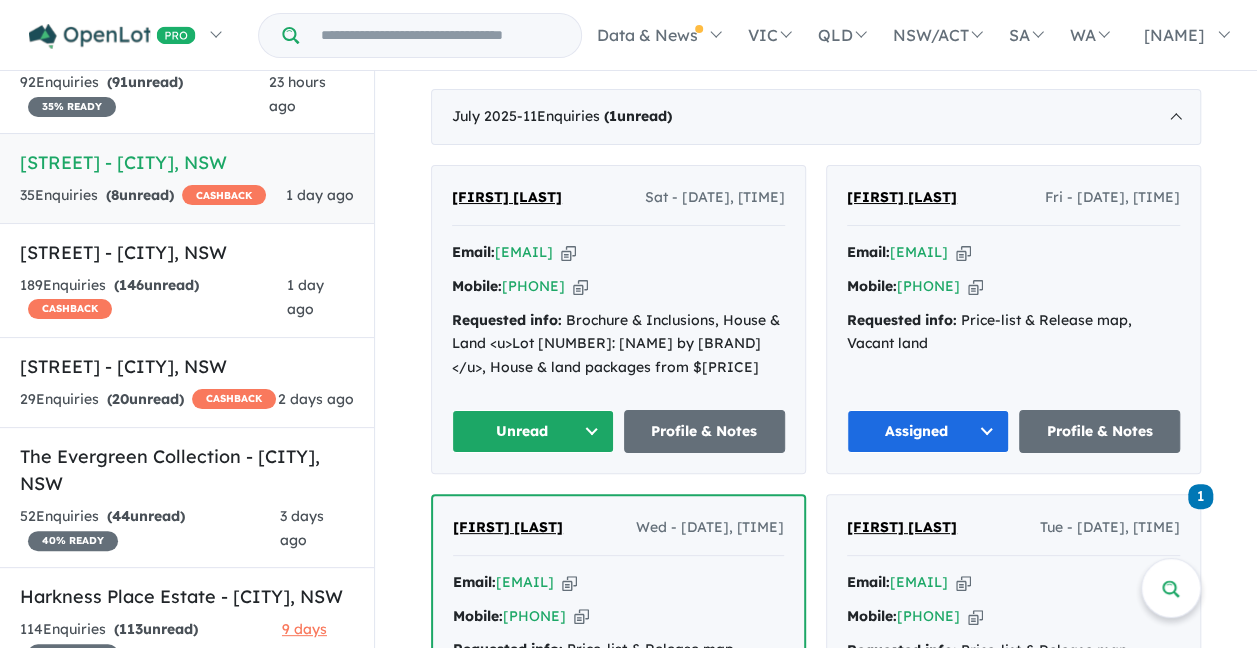 click at bounding box center [568, 252] 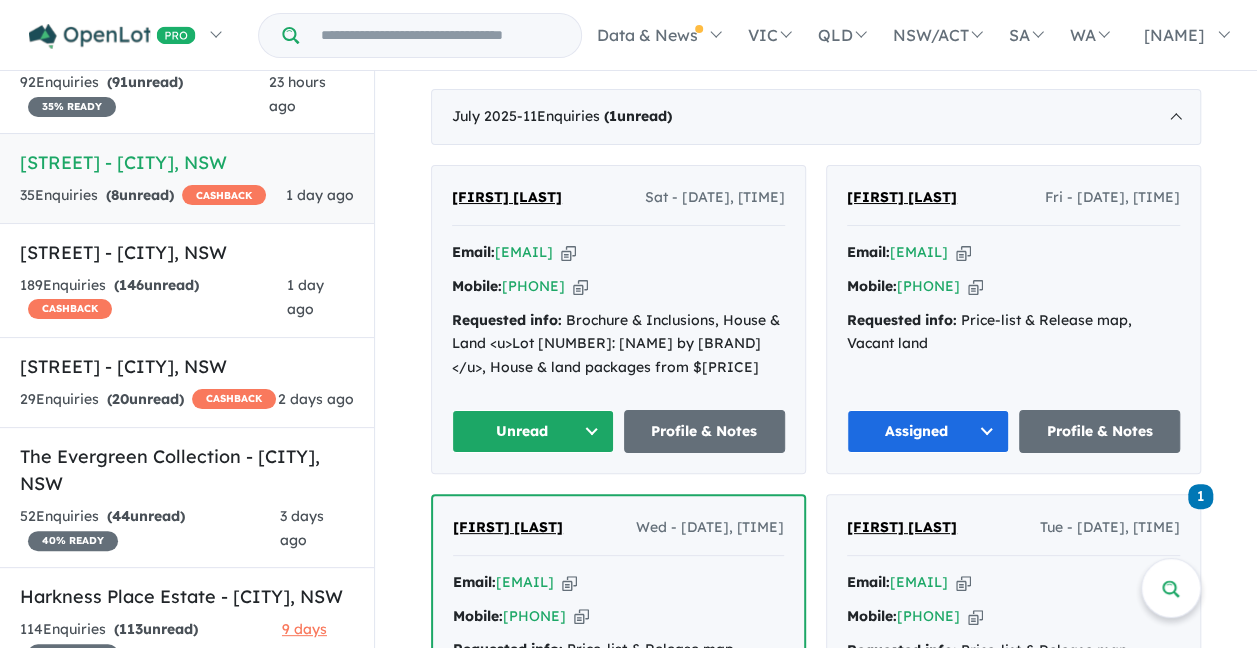 click on "Unread" at bounding box center [533, 431] 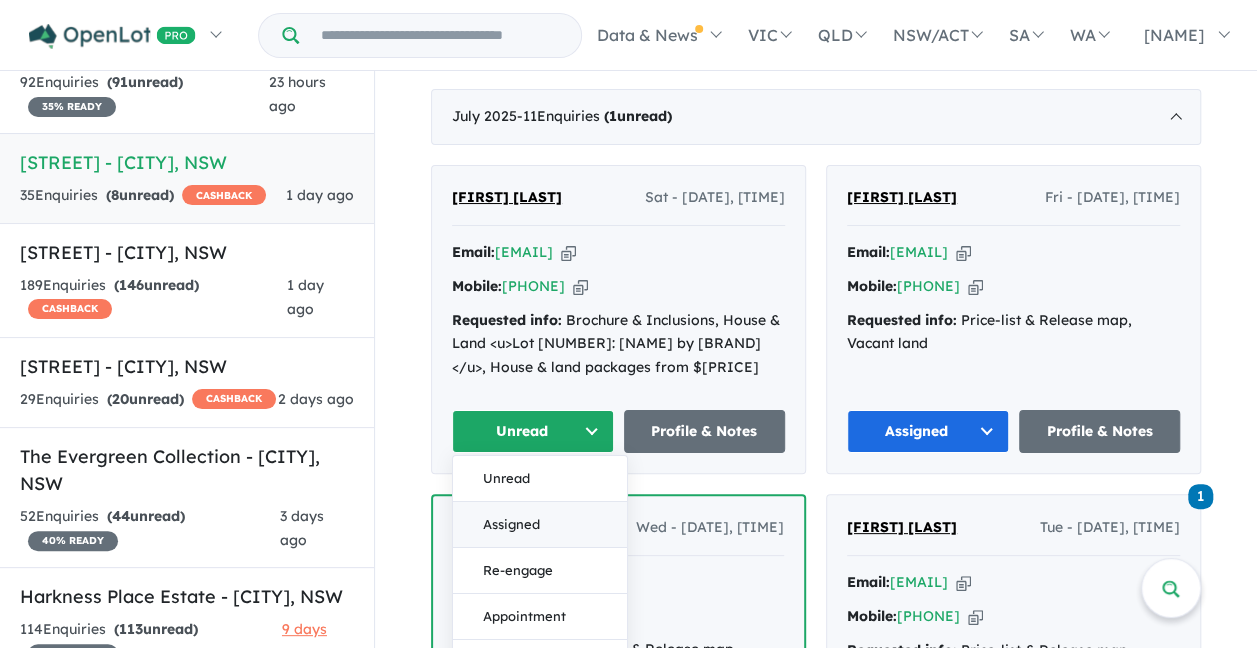 click on "Assigned" at bounding box center [540, 525] 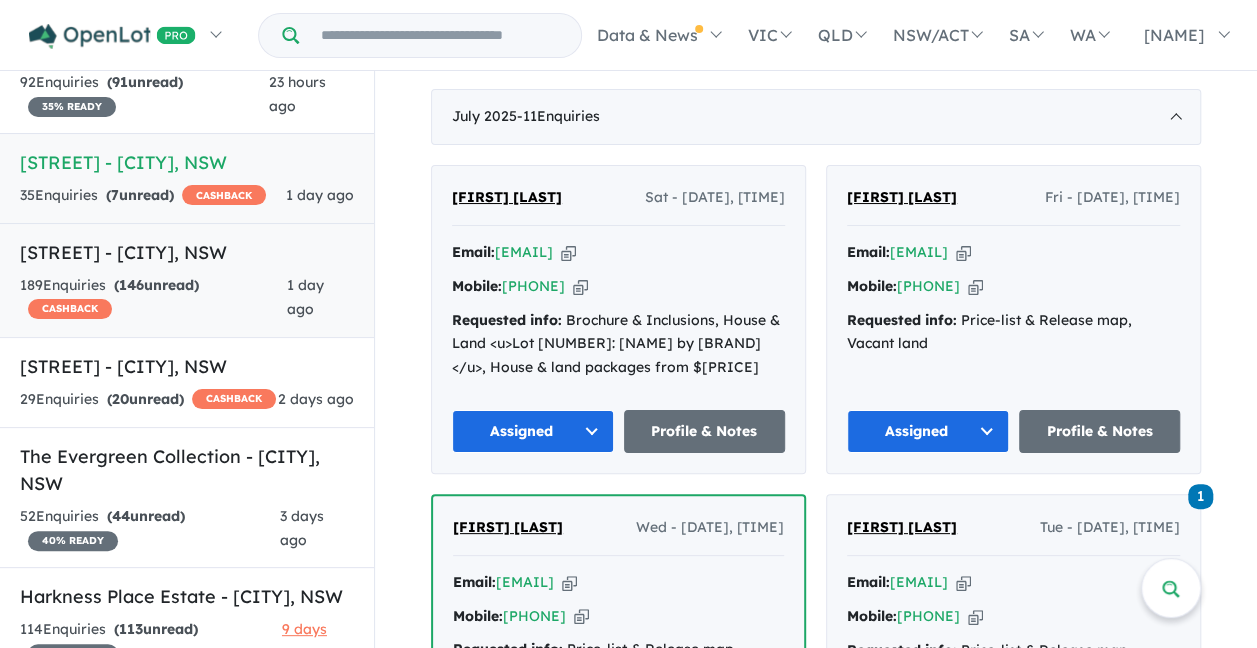 click on "[NUMBER] Enquir ies ([NUMBER] unread) CASHBACK" at bounding box center [153, 298] 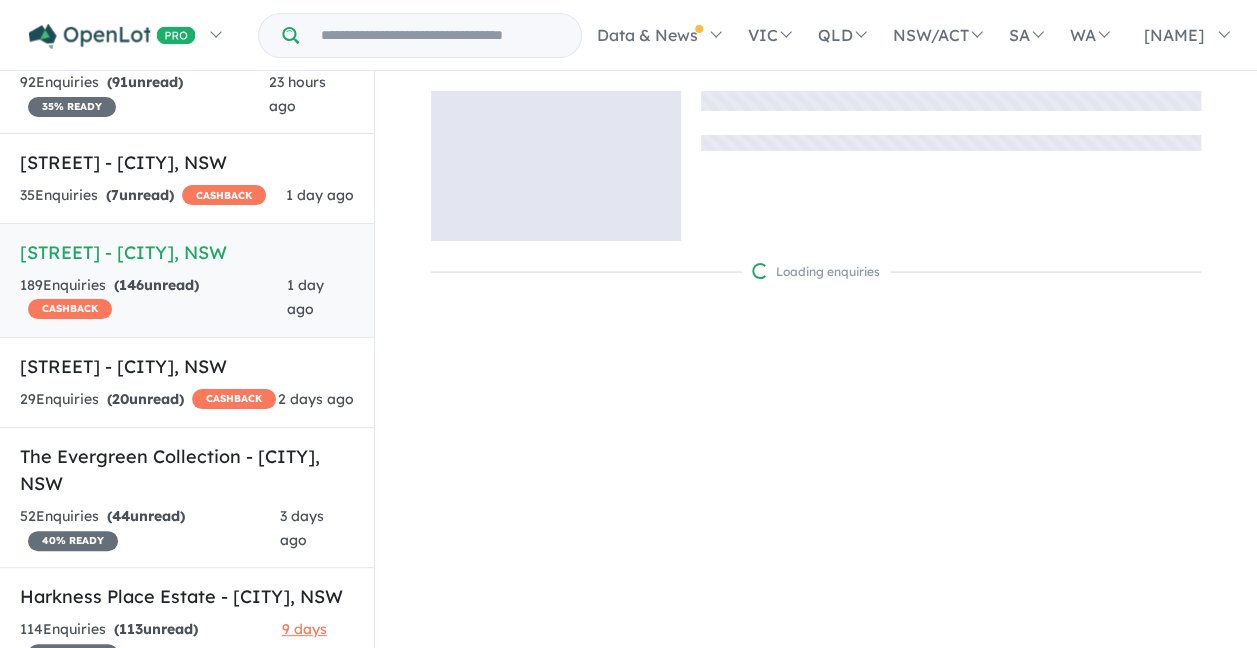 scroll, scrollTop: 0, scrollLeft: 0, axis: both 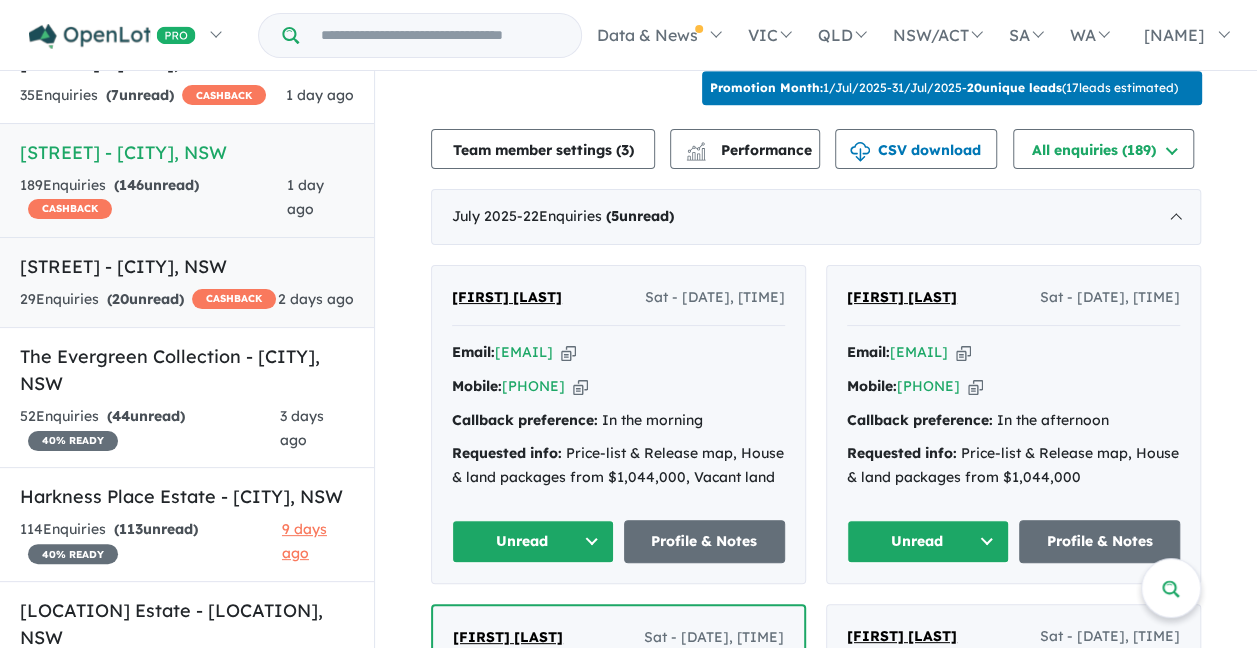 click on "[STREET] - [CITY], [STATE]" at bounding box center (187, 266) 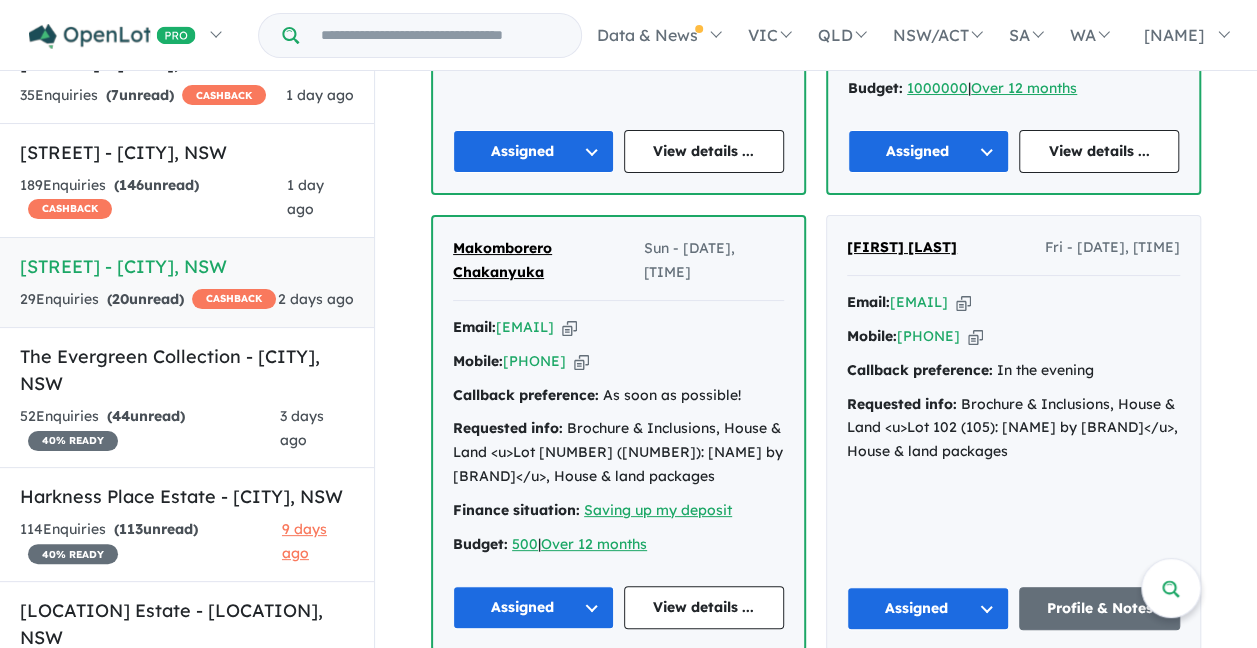 scroll, scrollTop: 1434, scrollLeft: 0, axis: vertical 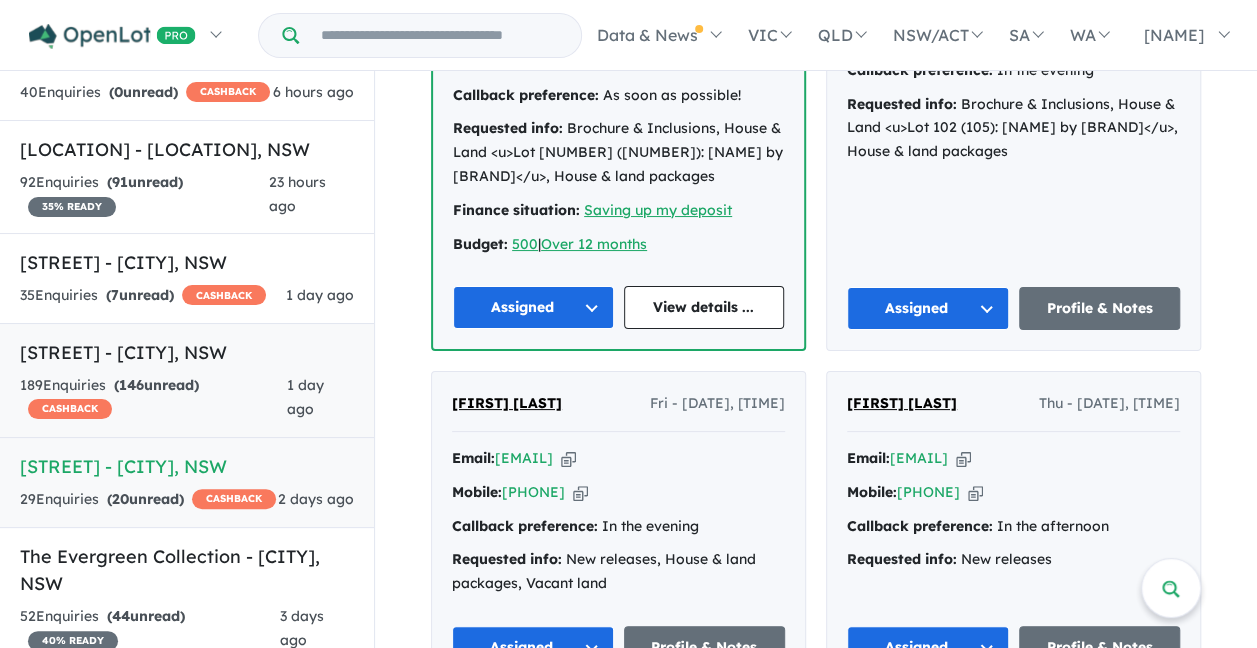 click on "[STREET] - [CITY], [STATE]" at bounding box center (187, 352) 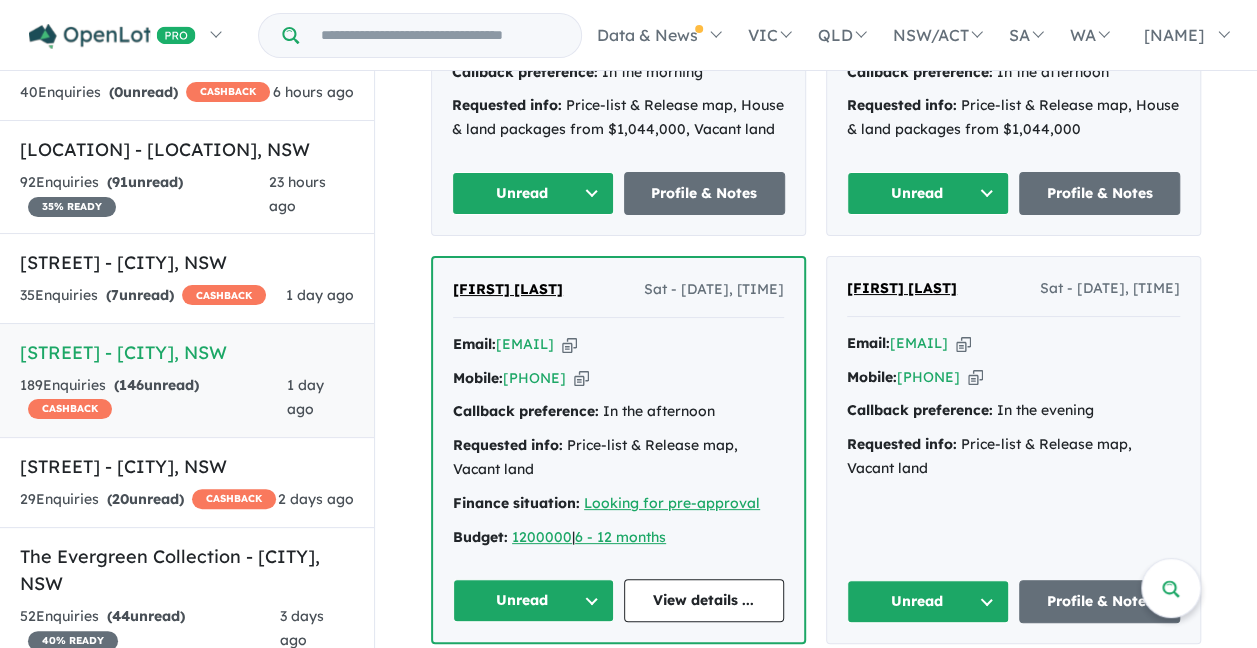 scroll, scrollTop: 1500, scrollLeft: 0, axis: vertical 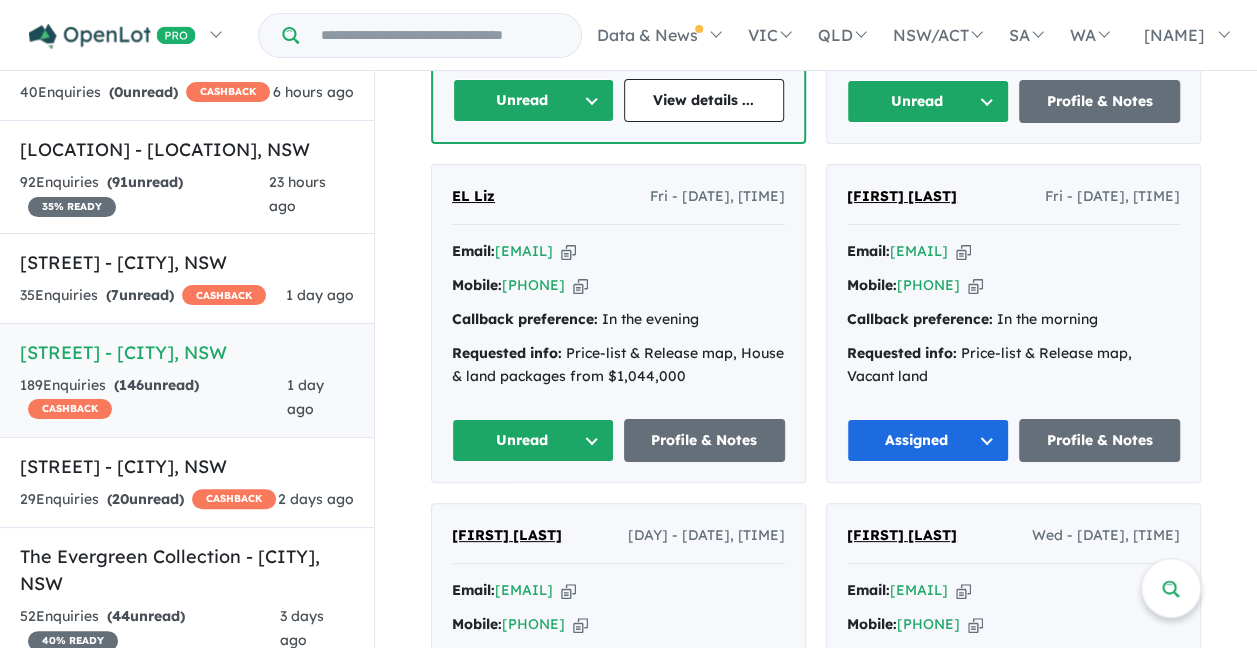 click at bounding box center (568, 251) 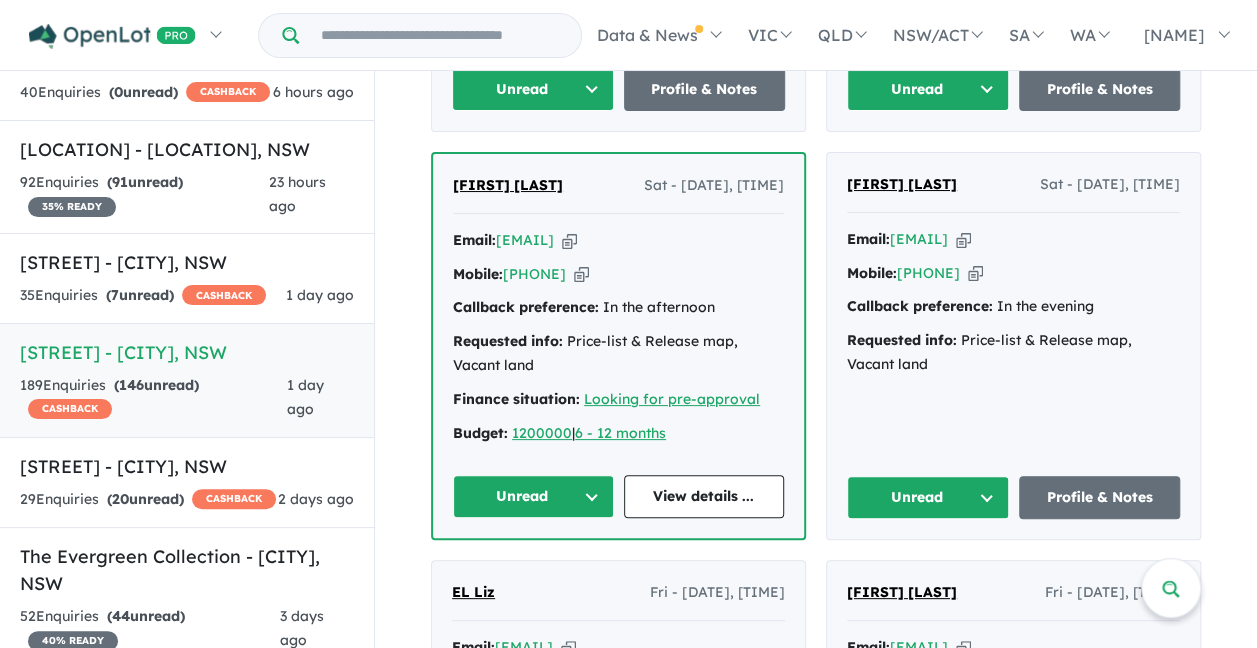 scroll, scrollTop: 1100, scrollLeft: 0, axis: vertical 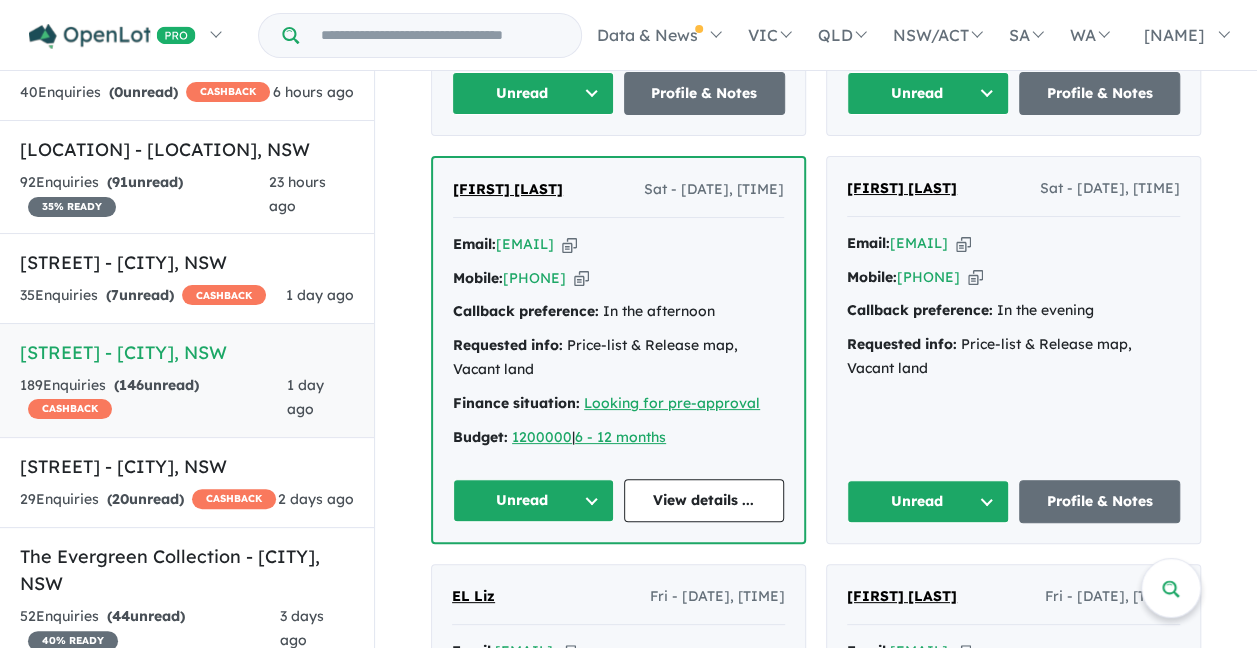 click at bounding box center (963, 243) 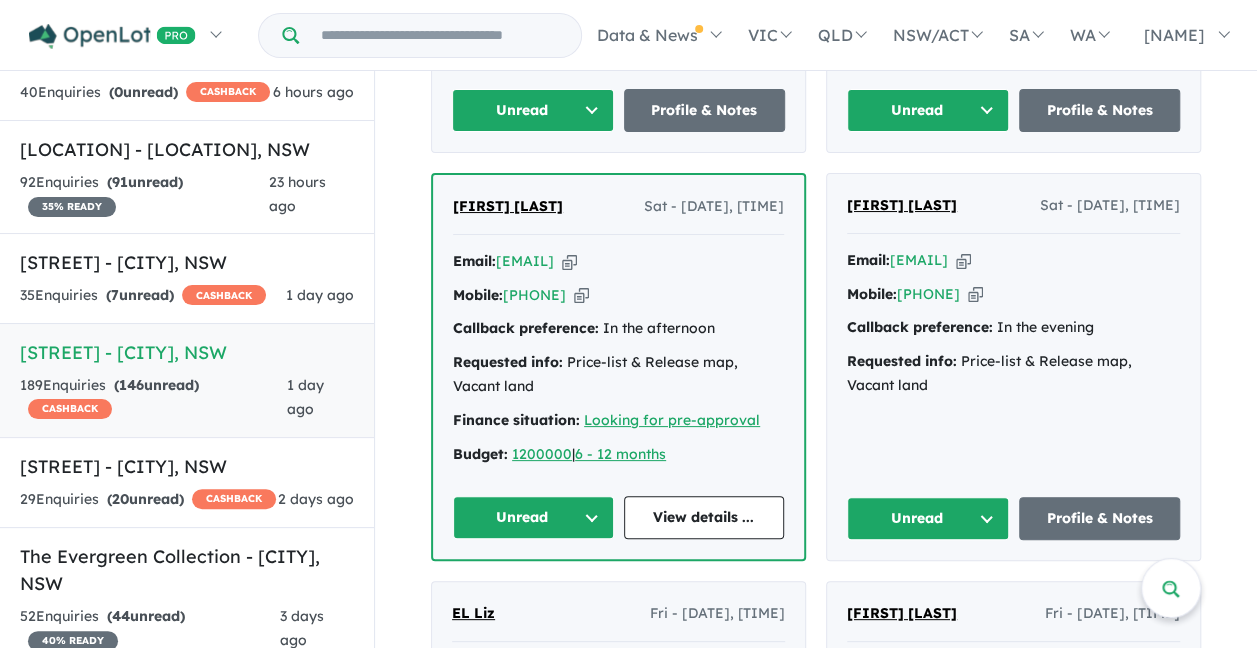 scroll, scrollTop: 1200, scrollLeft: 0, axis: vertical 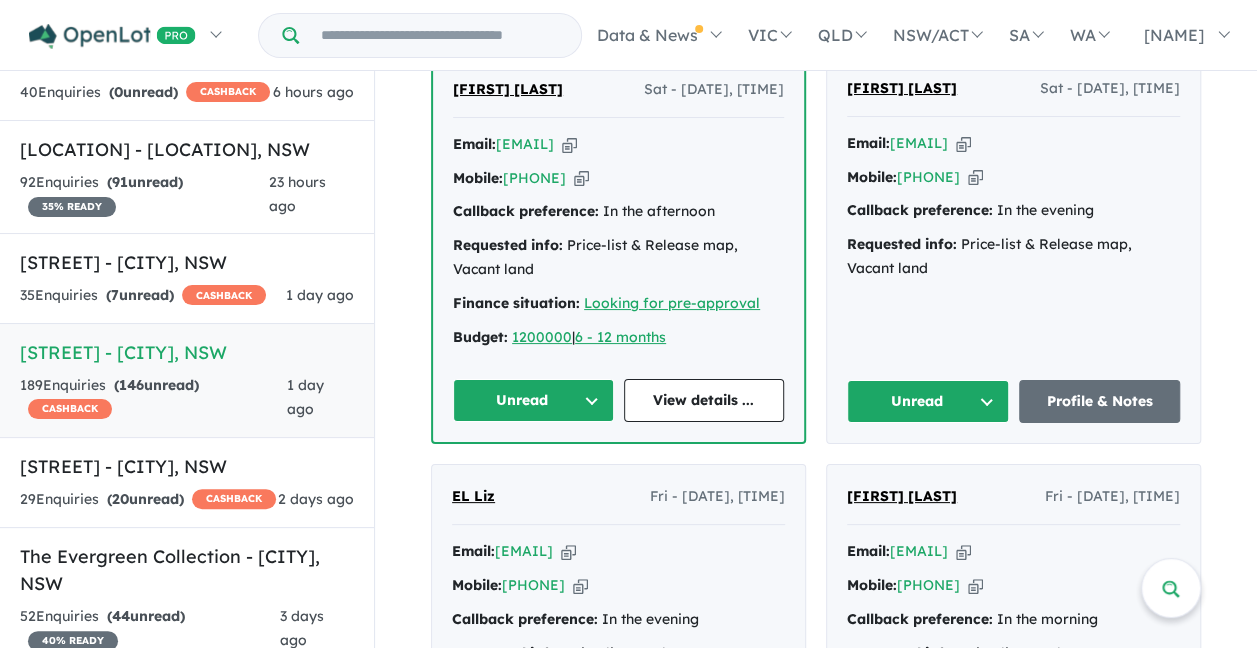 click on "Unread" at bounding box center [533, 400] 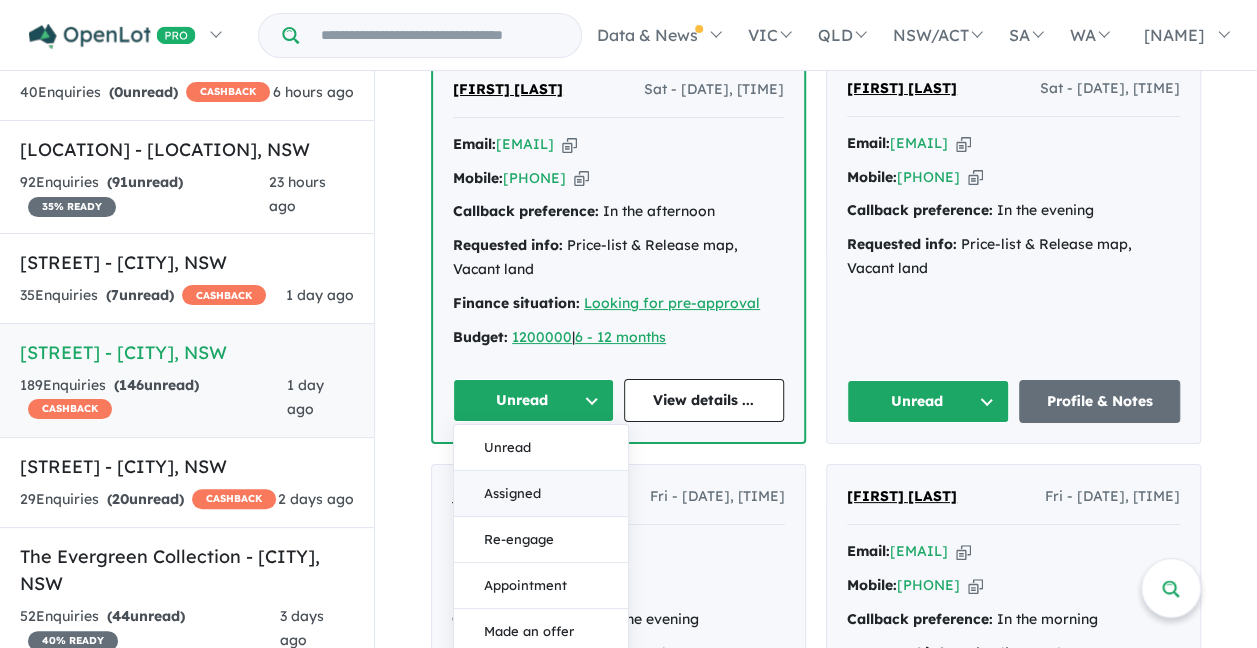 click on "Assigned" at bounding box center (541, 494) 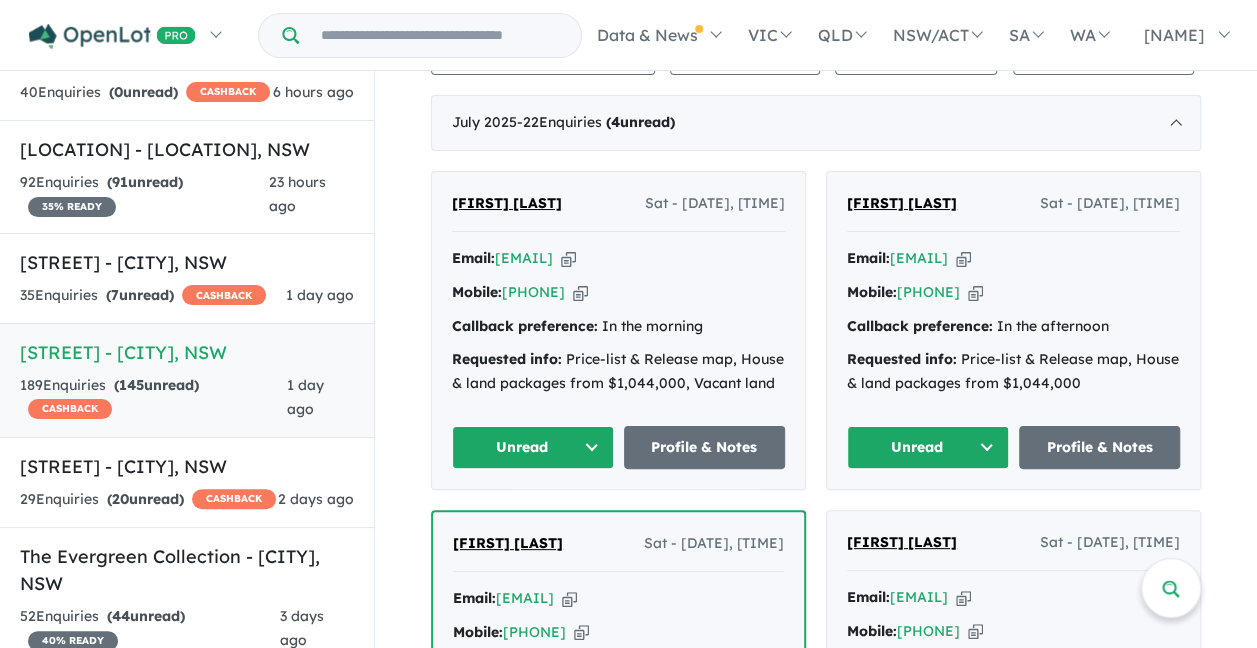 scroll, scrollTop: 700, scrollLeft: 0, axis: vertical 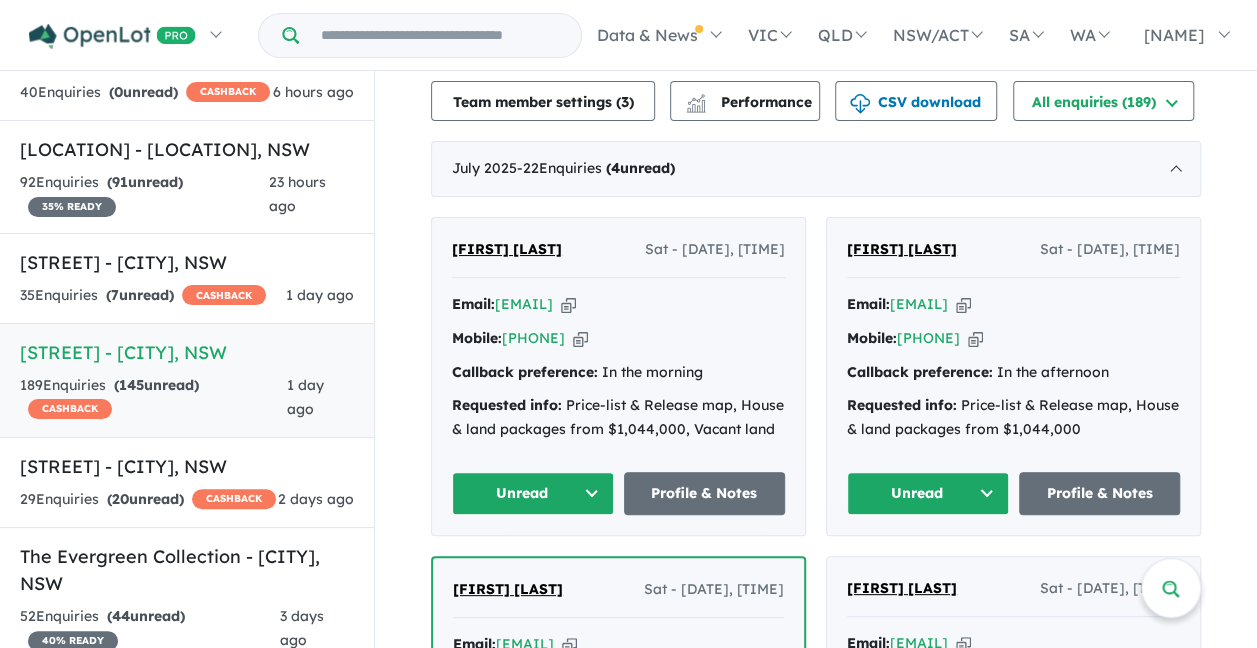 click at bounding box center [963, 304] 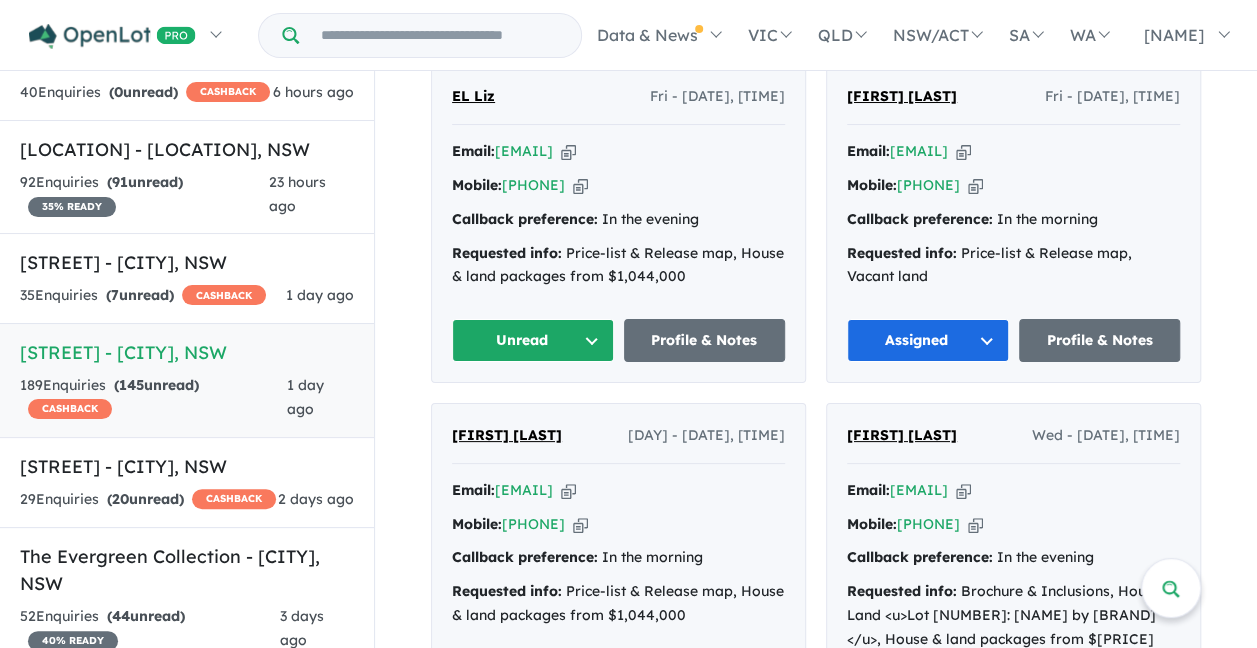 scroll, scrollTop: 1400, scrollLeft: 0, axis: vertical 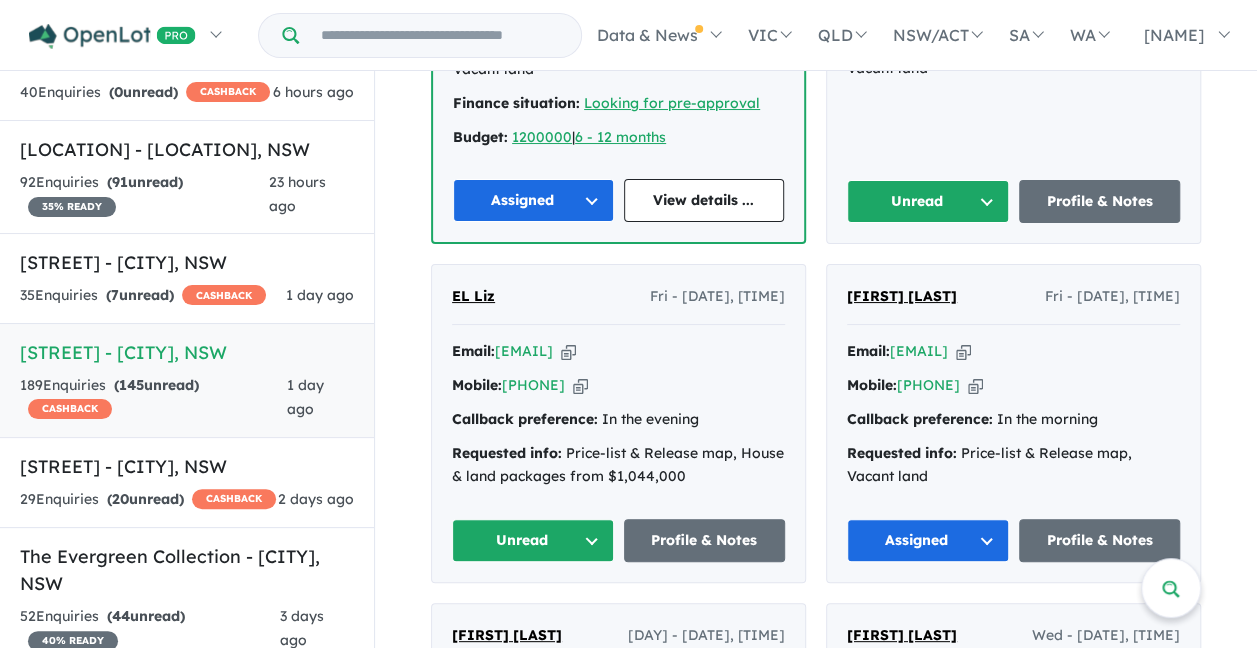 click on "Unread" at bounding box center (533, 540) 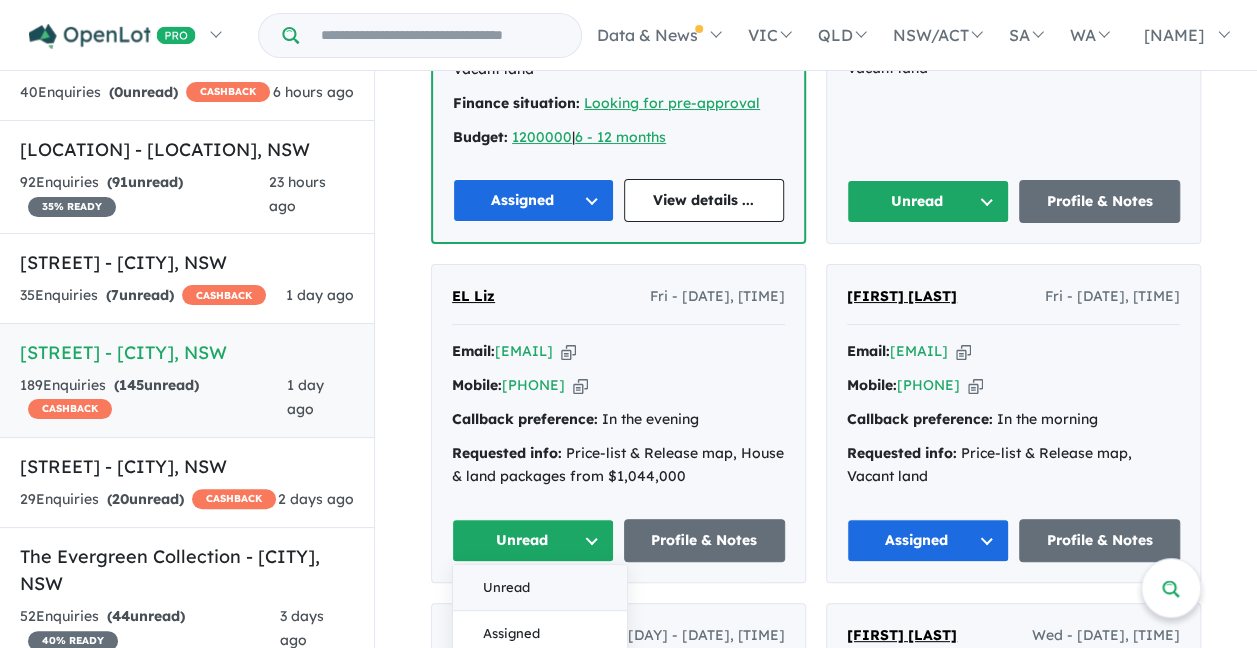 scroll, scrollTop: 1500, scrollLeft: 0, axis: vertical 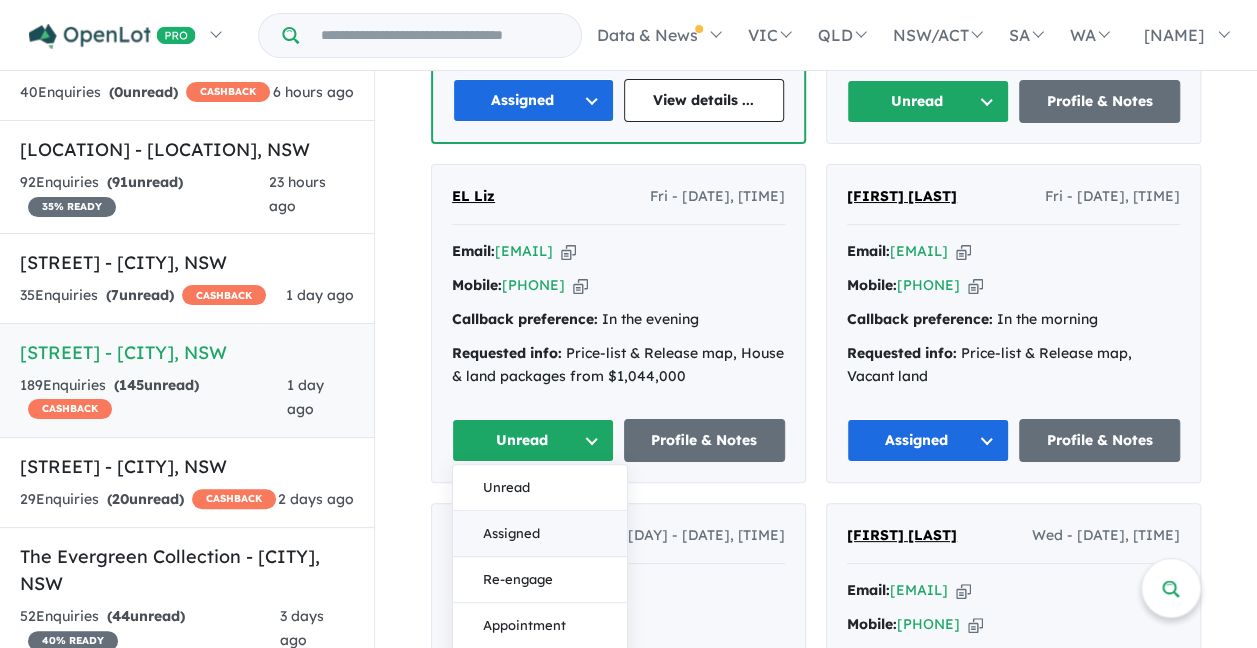 click on "Assigned" at bounding box center (540, 534) 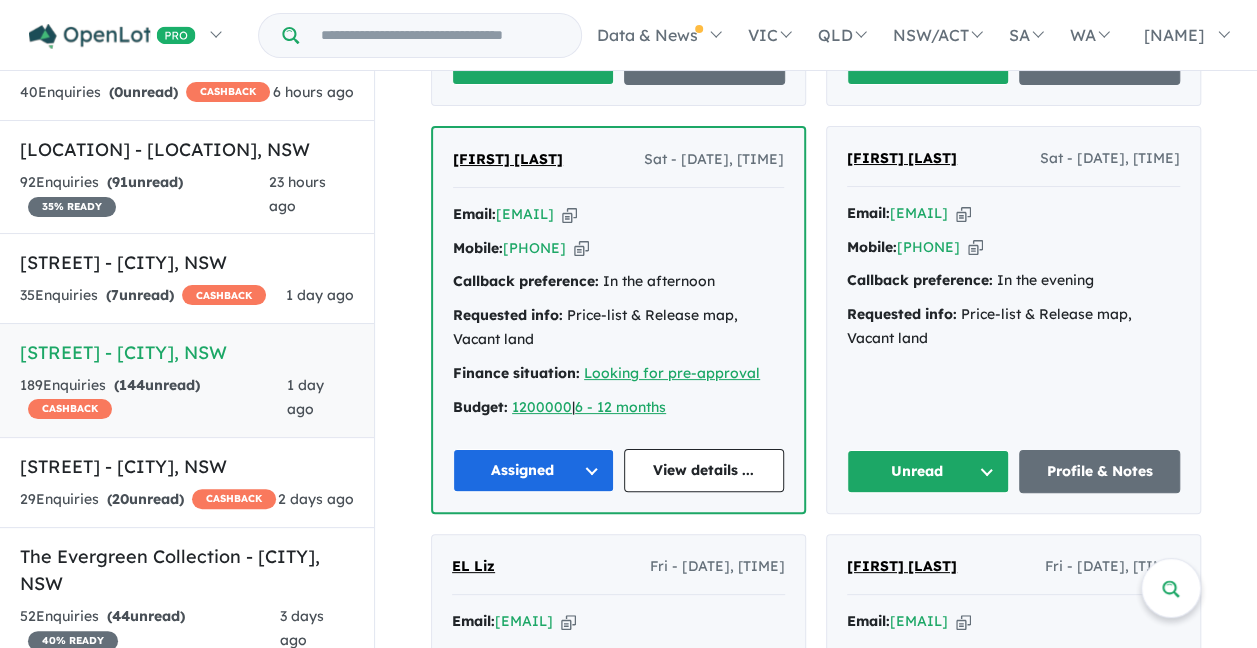 scroll, scrollTop: 1100, scrollLeft: 0, axis: vertical 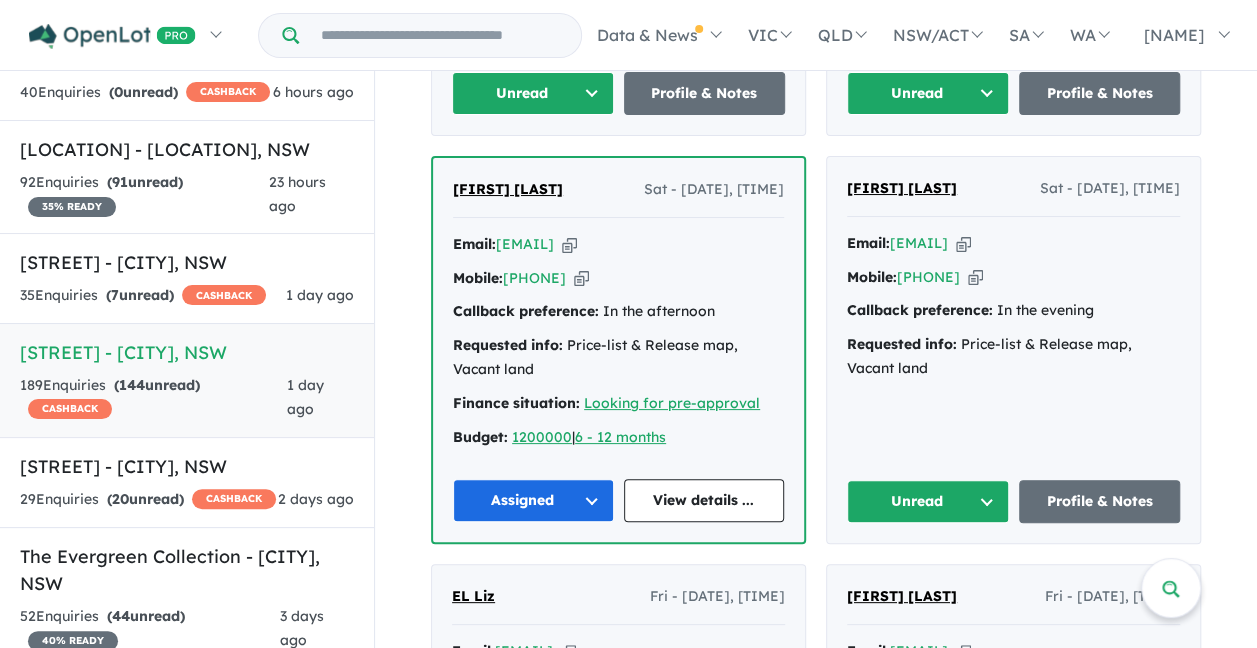 click at bounding box center (963, 243) 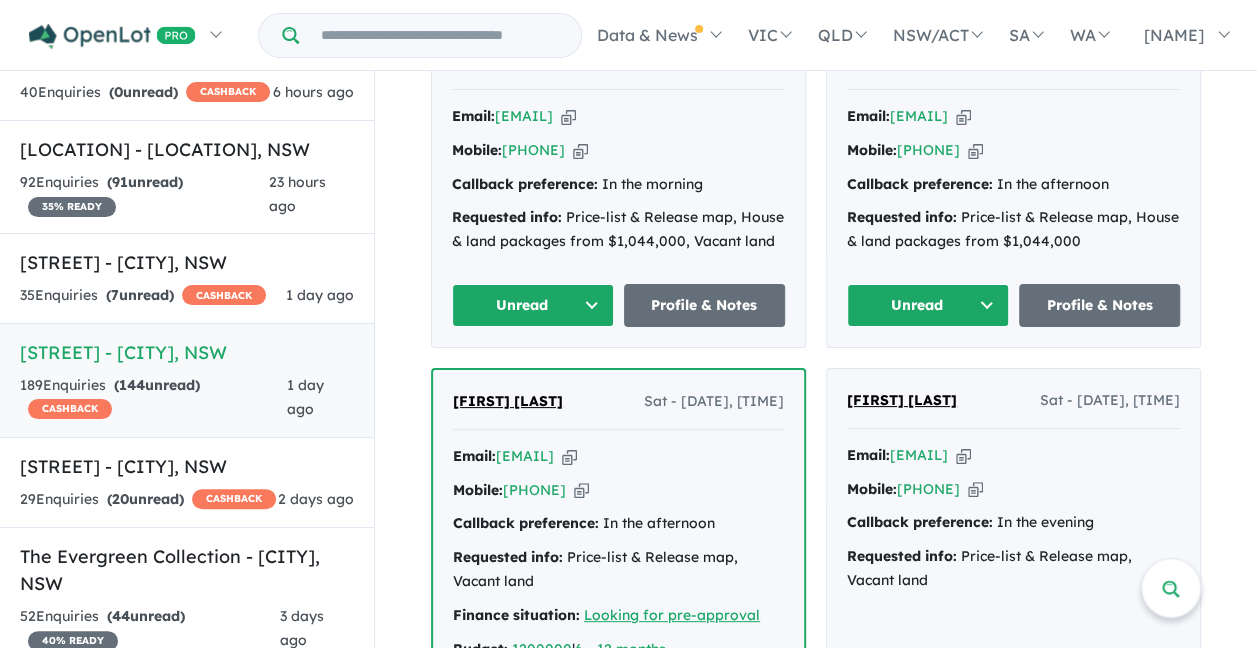 scroll, scrollTop: 1000, scrollLeft: 0, axis: vertical 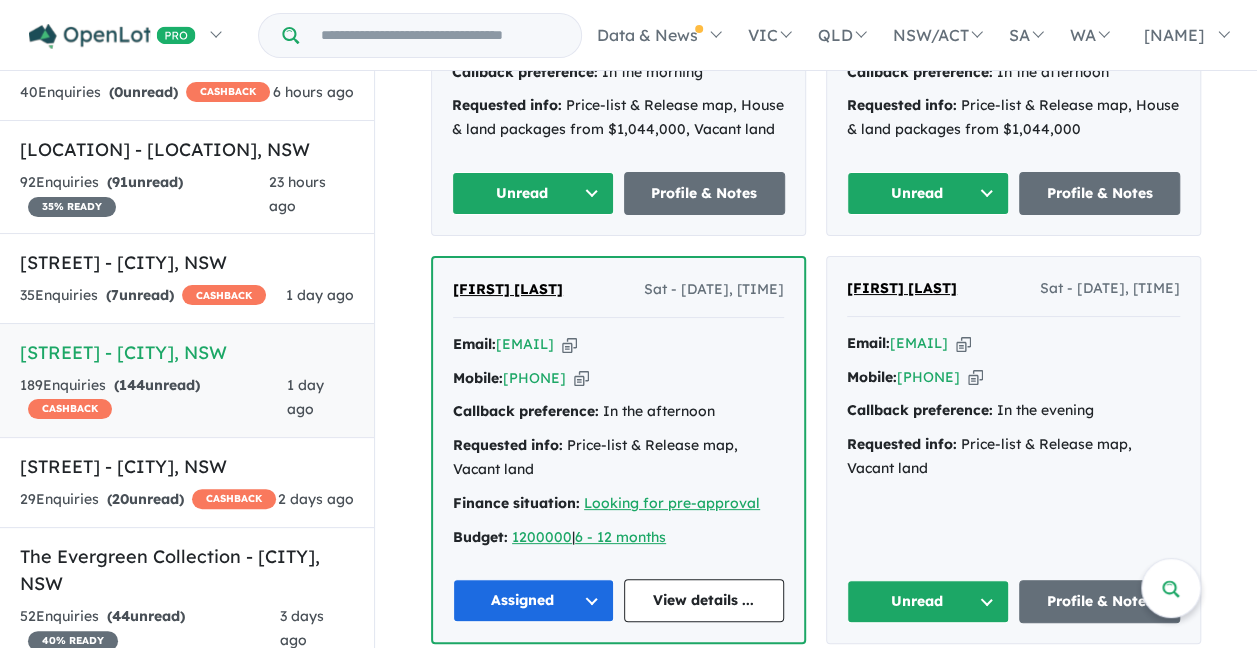 click on "Unread" at bounding box center (928, 601) 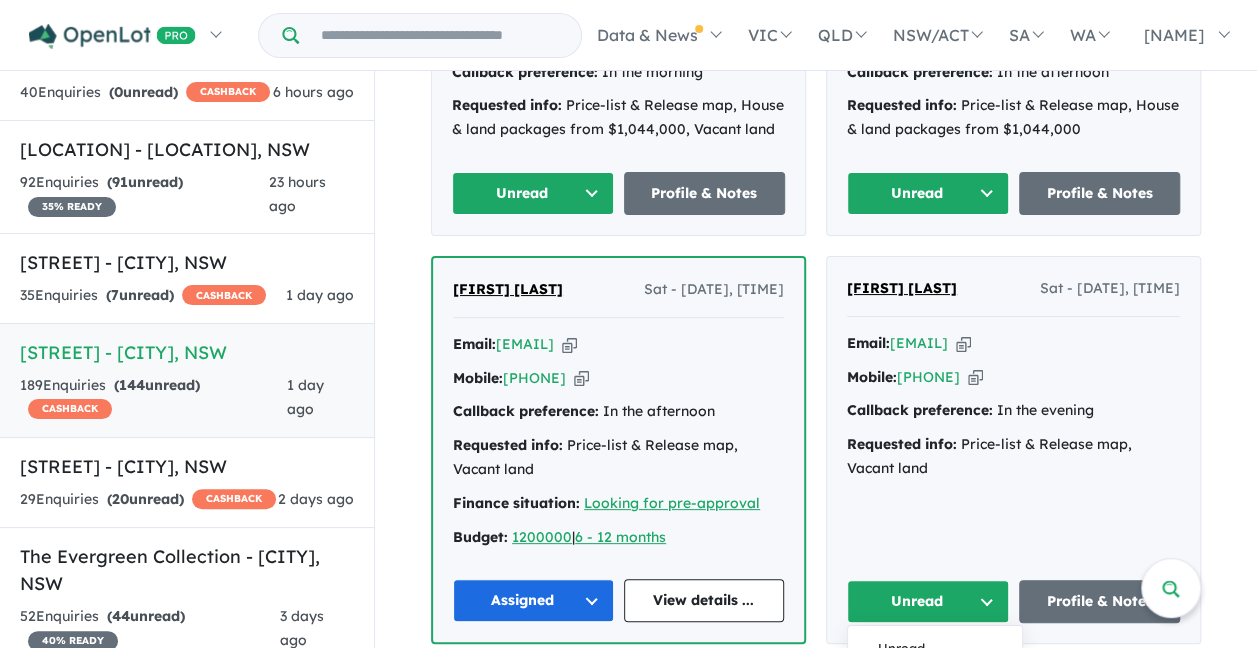 click on "Unread" at bounding box center (928, 601) 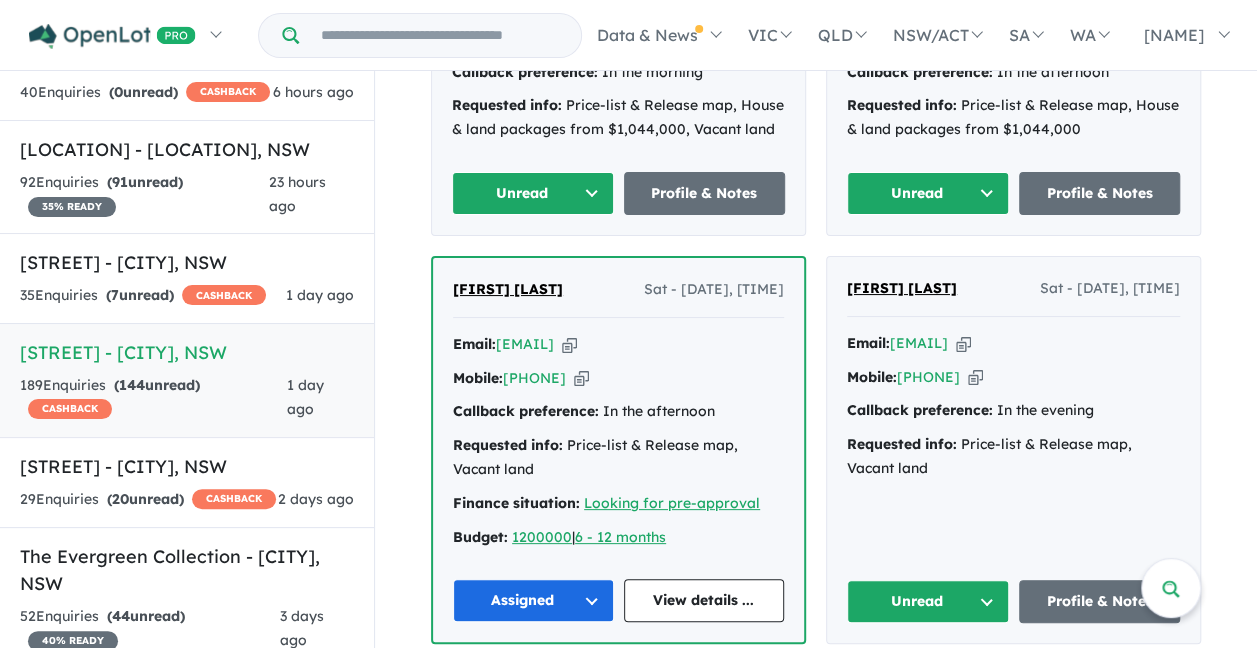 scroll, scrollTop: 1200, scrollLeft: 0, axis: vertical 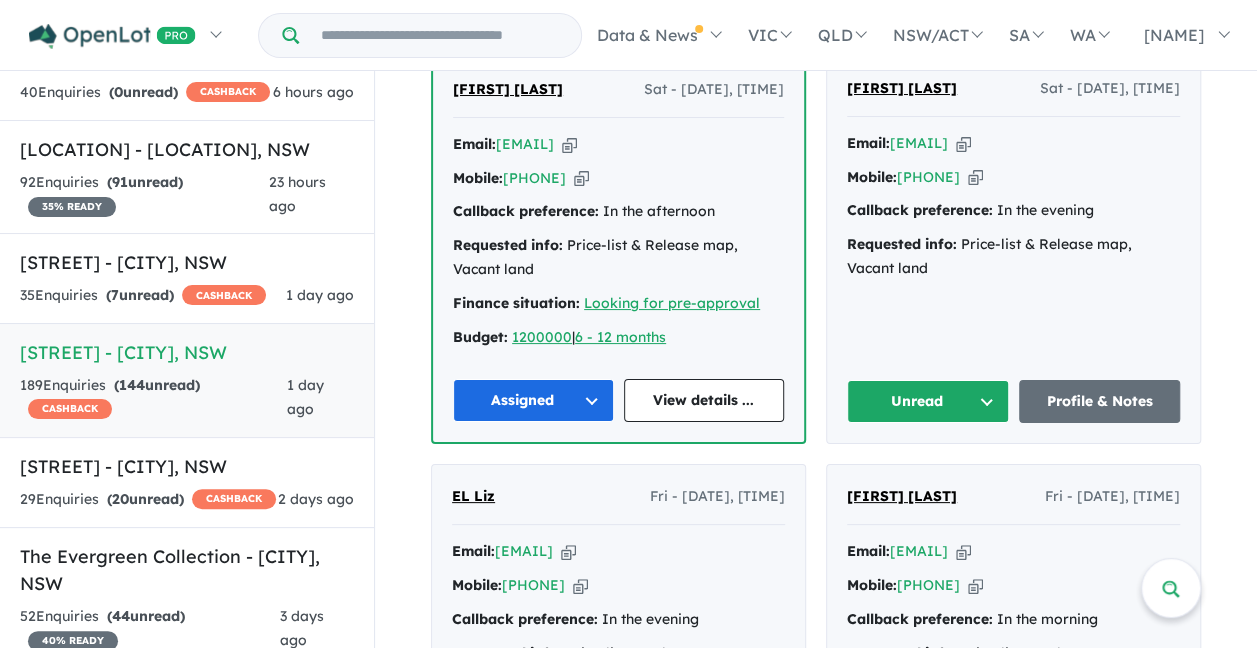 click on "Unread" at bounding box center [928, 401] 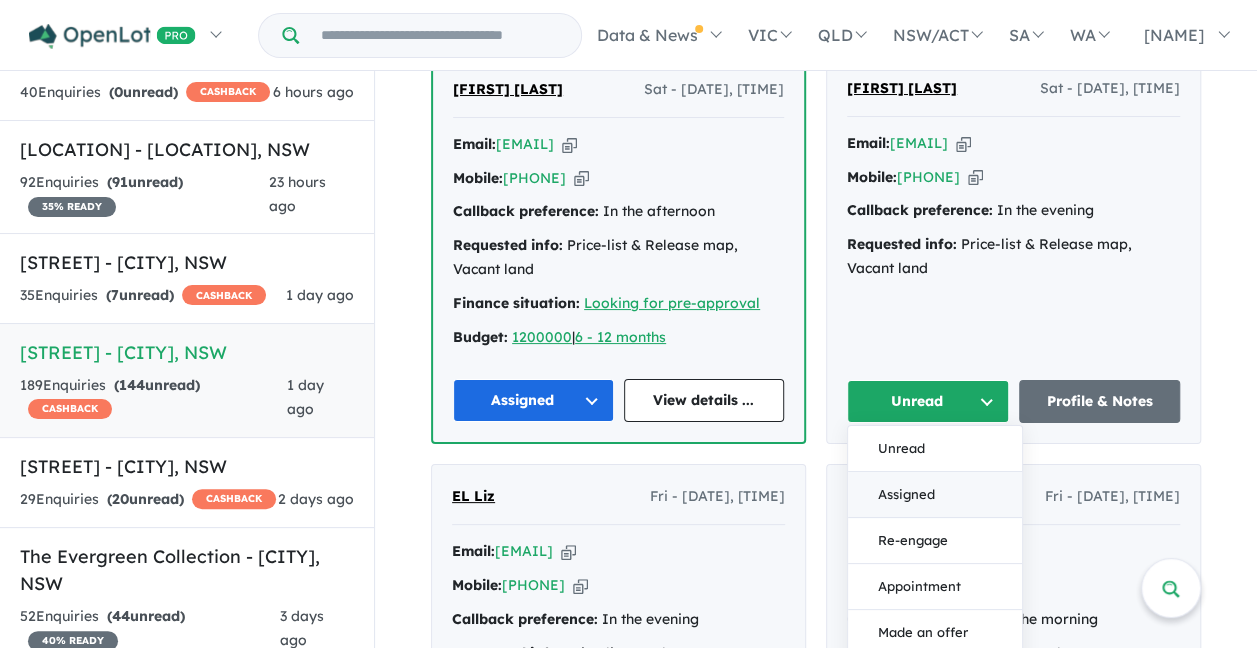 click on "Assigned" at bounding box center [935, 495] 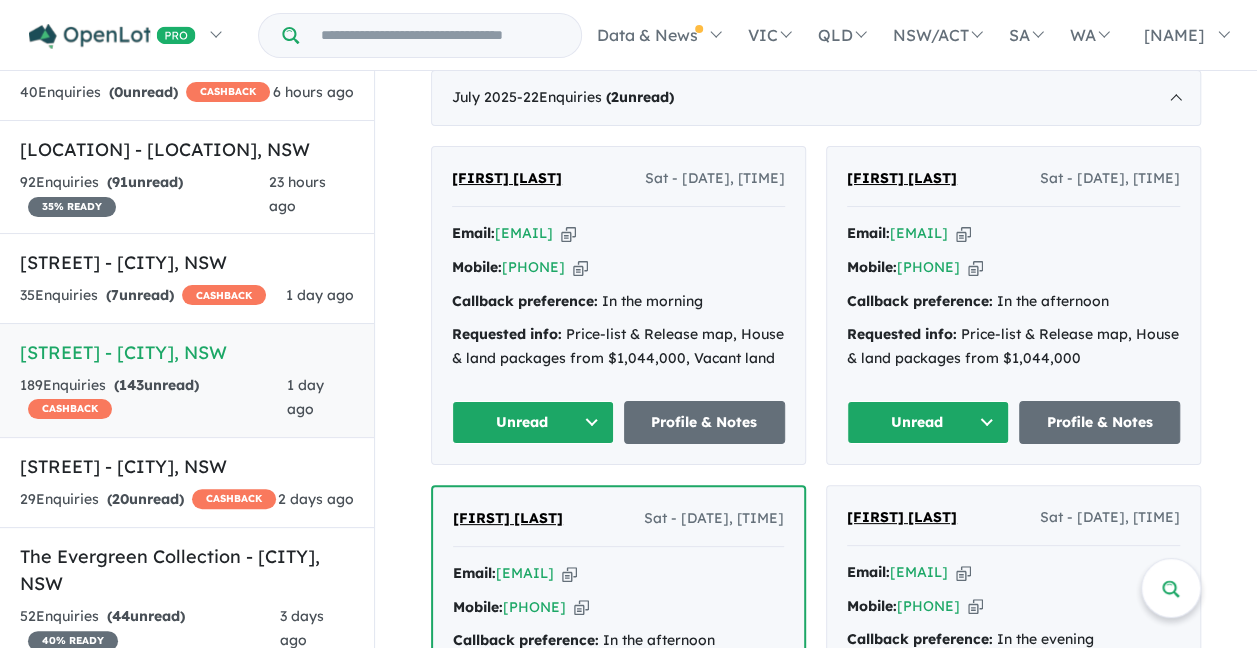 scroll, scrollTop: 800, scrollLeft: 0, axis: vertical 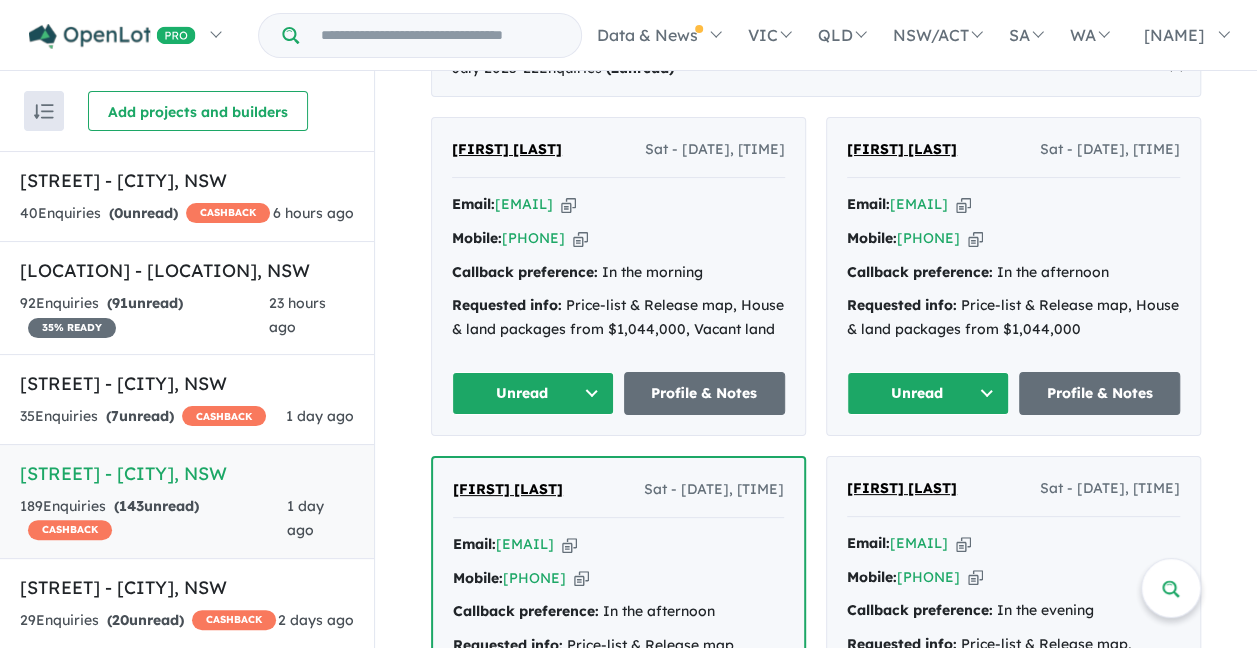 click at bounding box center [963, 204] 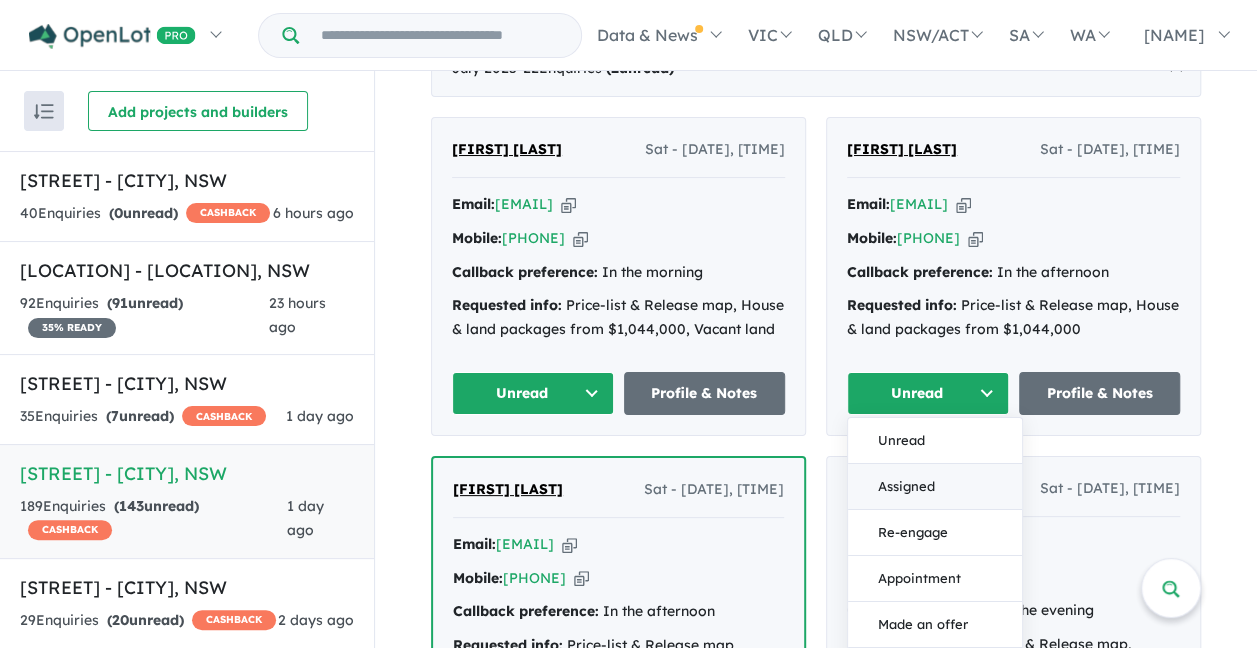 click on "Assigned" at bounding box center (935, 487) 